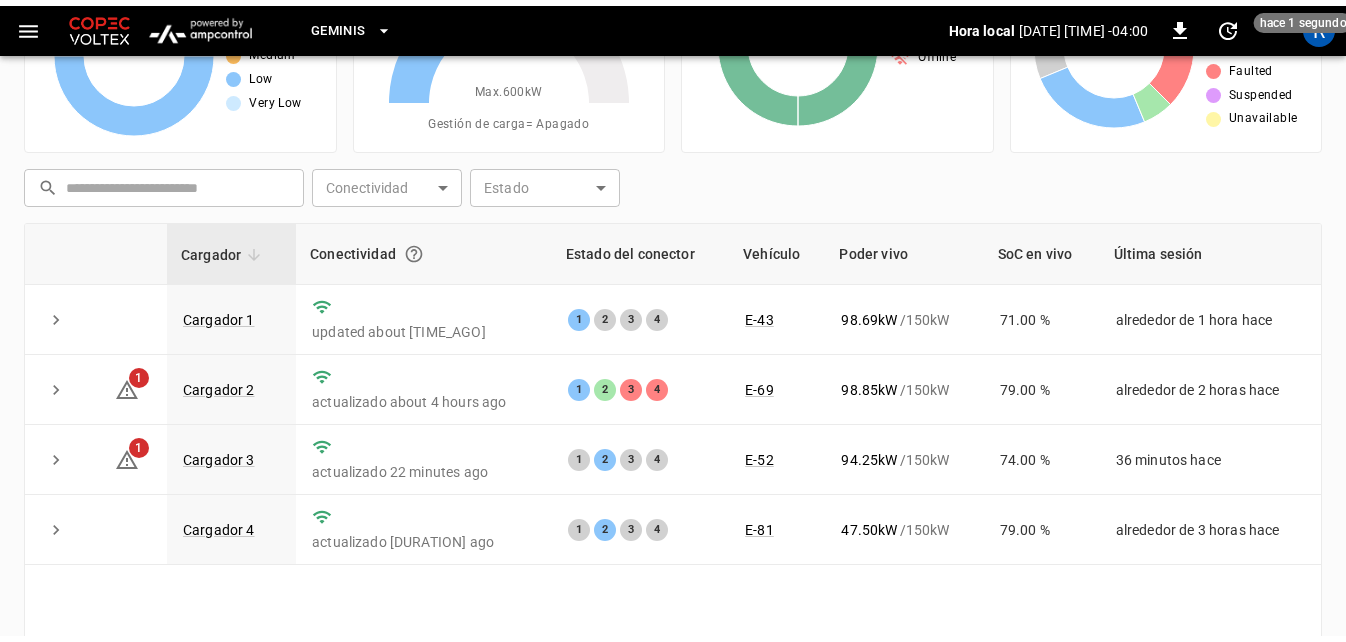 scroll, scrollTop: 200, scrollLeft: 0, axis: vertical 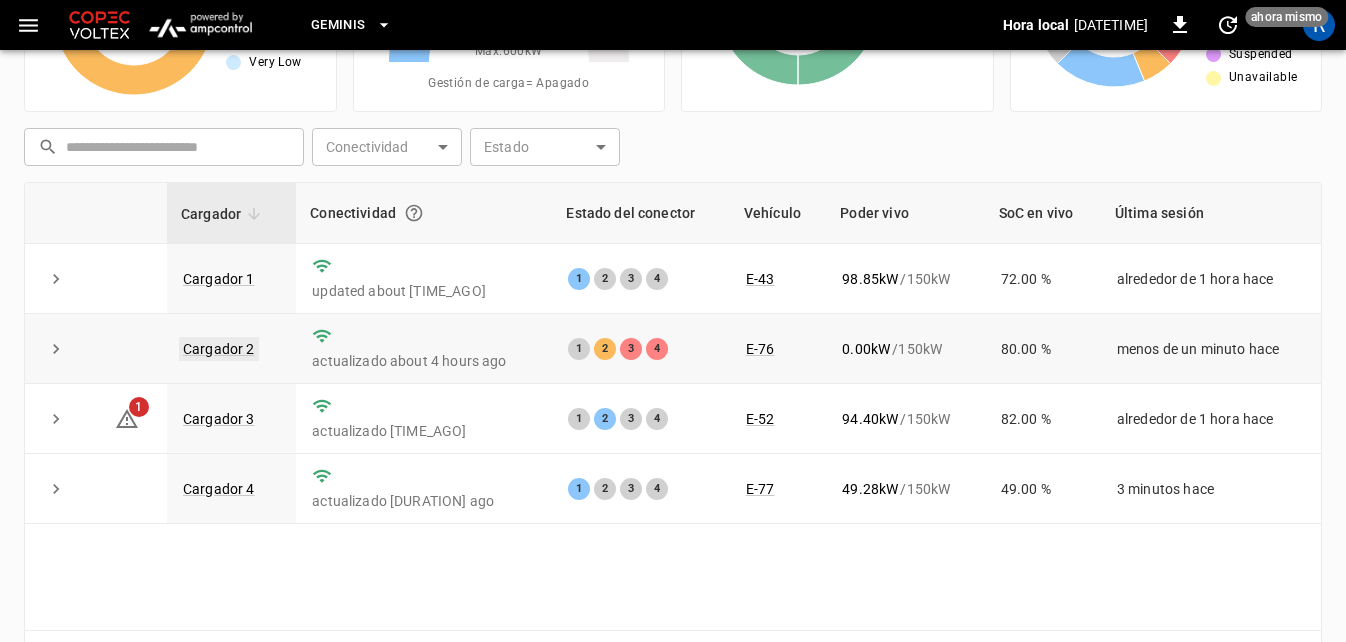 click on "Cargador 2" at bounding box center (219, 349) 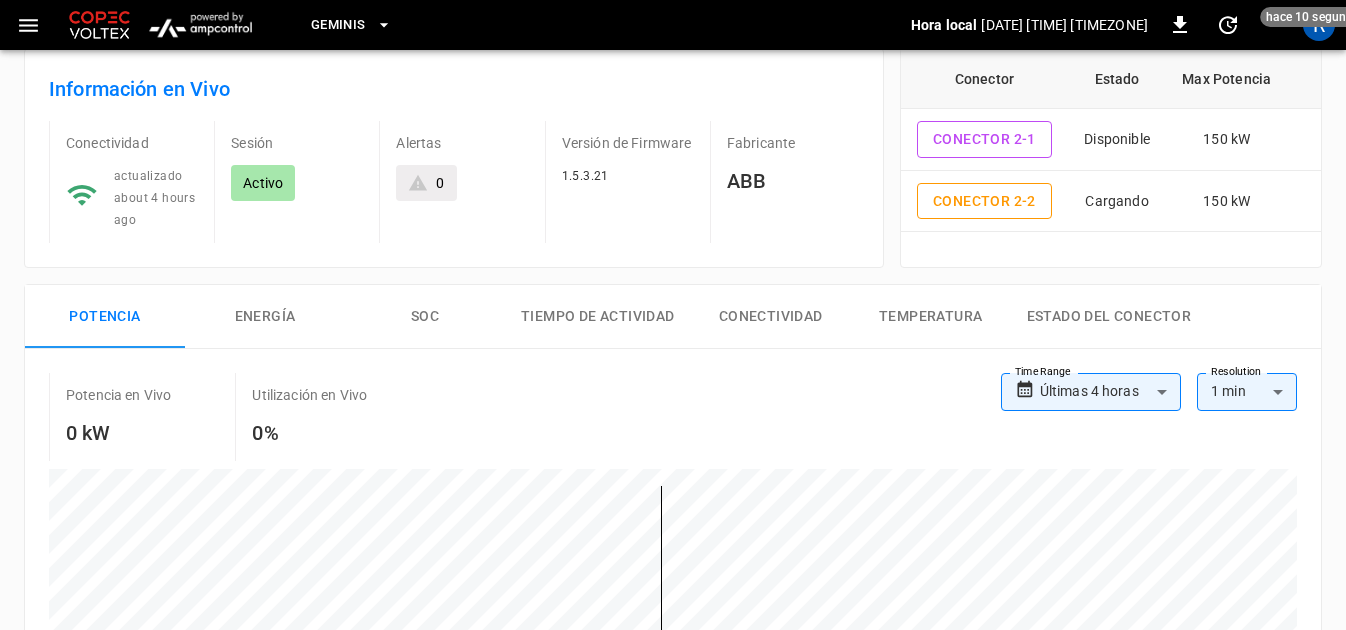 scroll, scrollTop: 0, scrollLeft: 0, axis: both 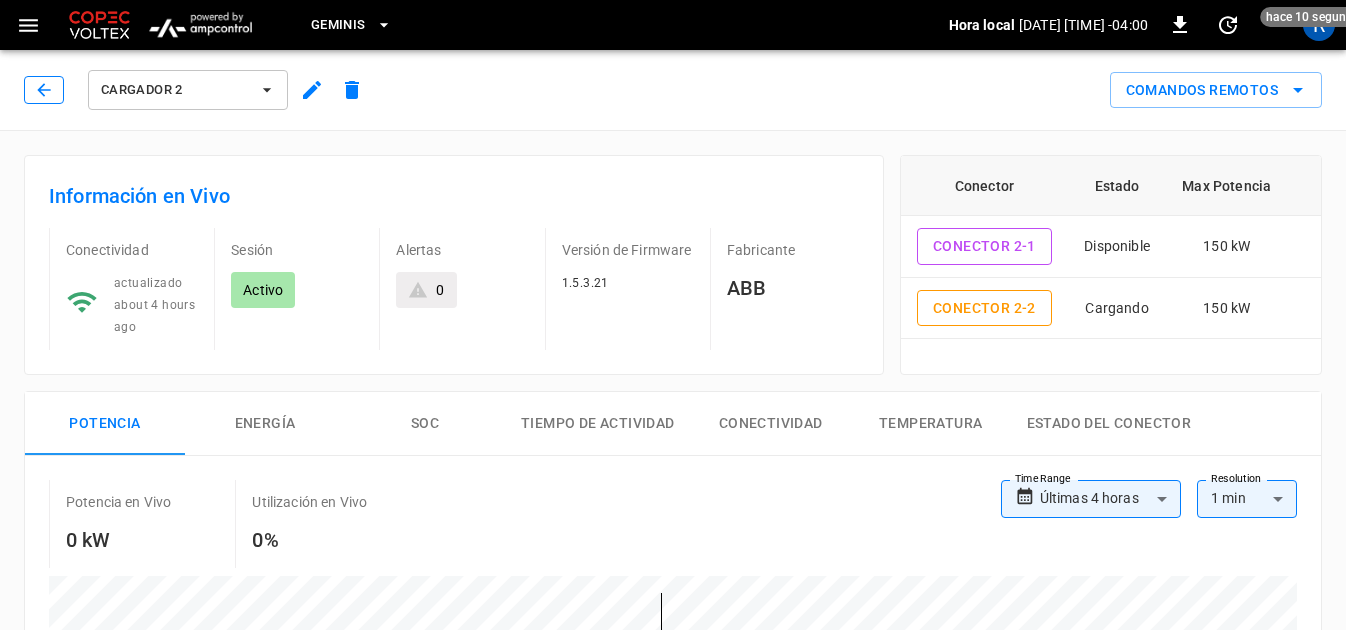 click 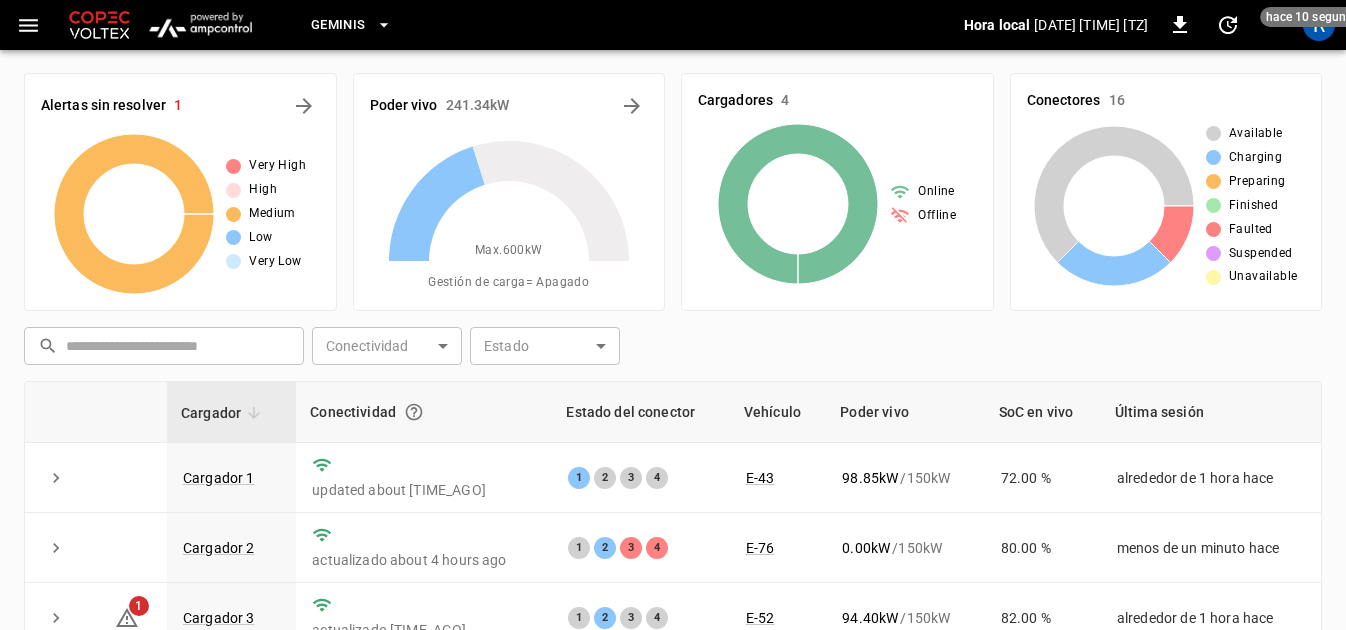 scroll, scrollTop: 0, scrollLeft: 0, axis: both 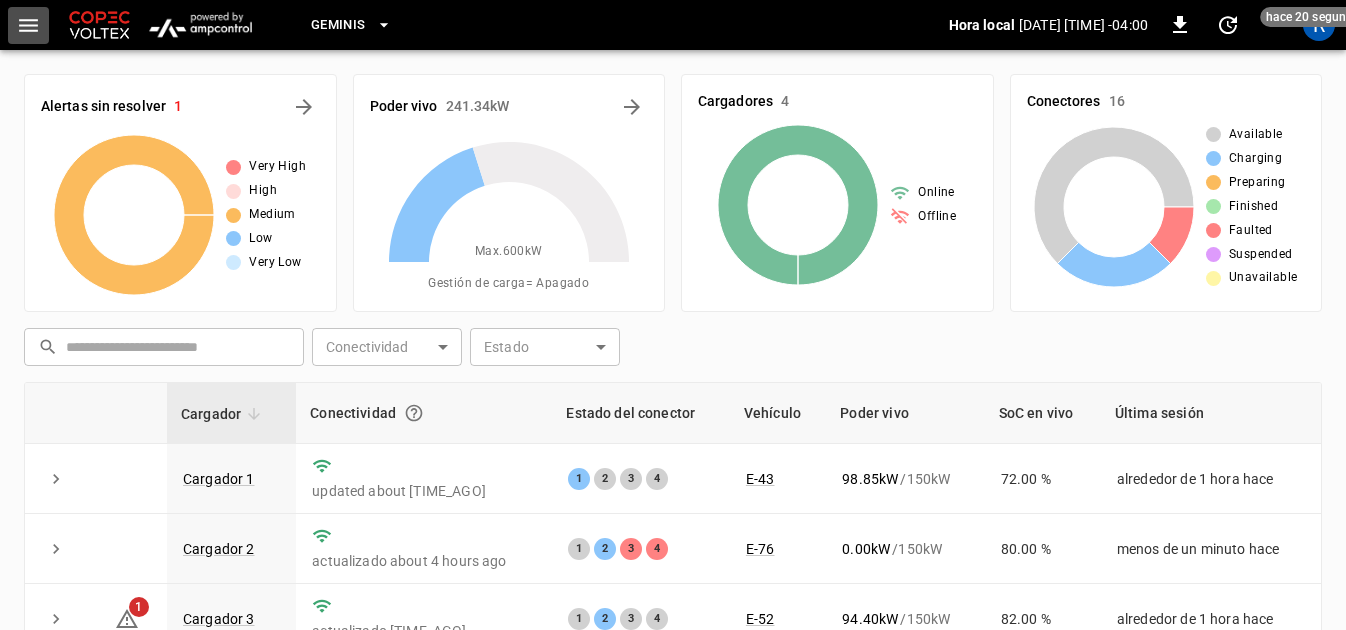 click 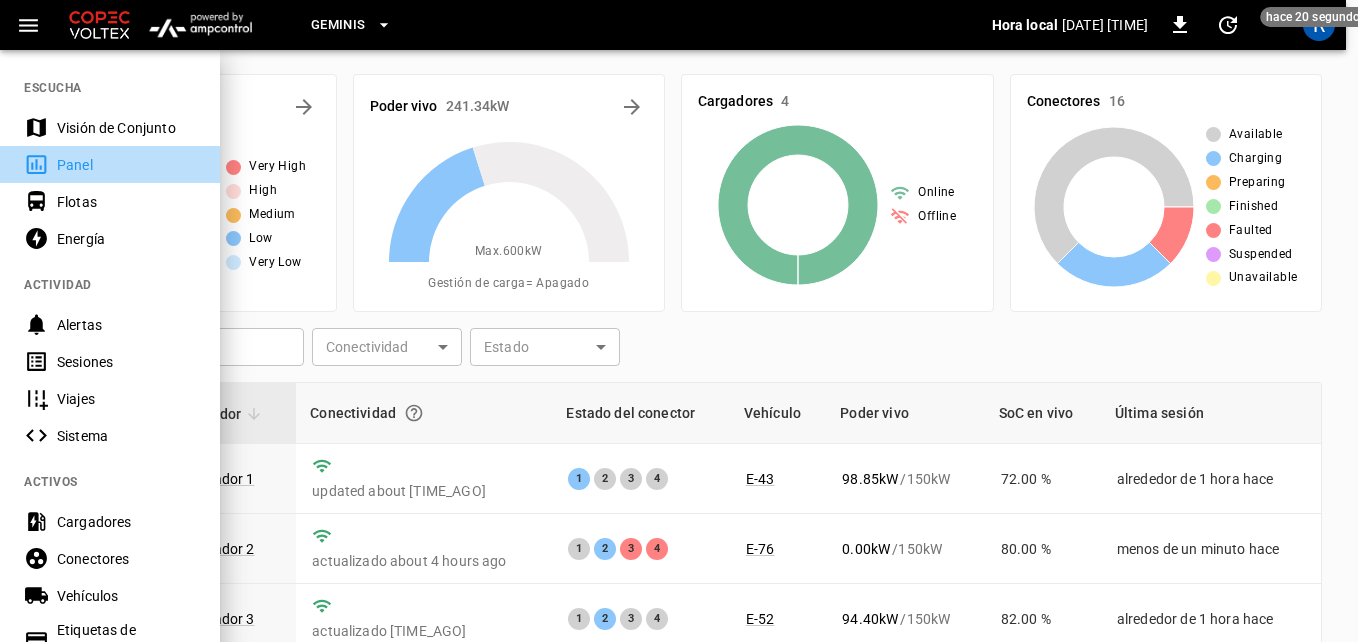 click on "Panel" at bounding box center [126, 165] 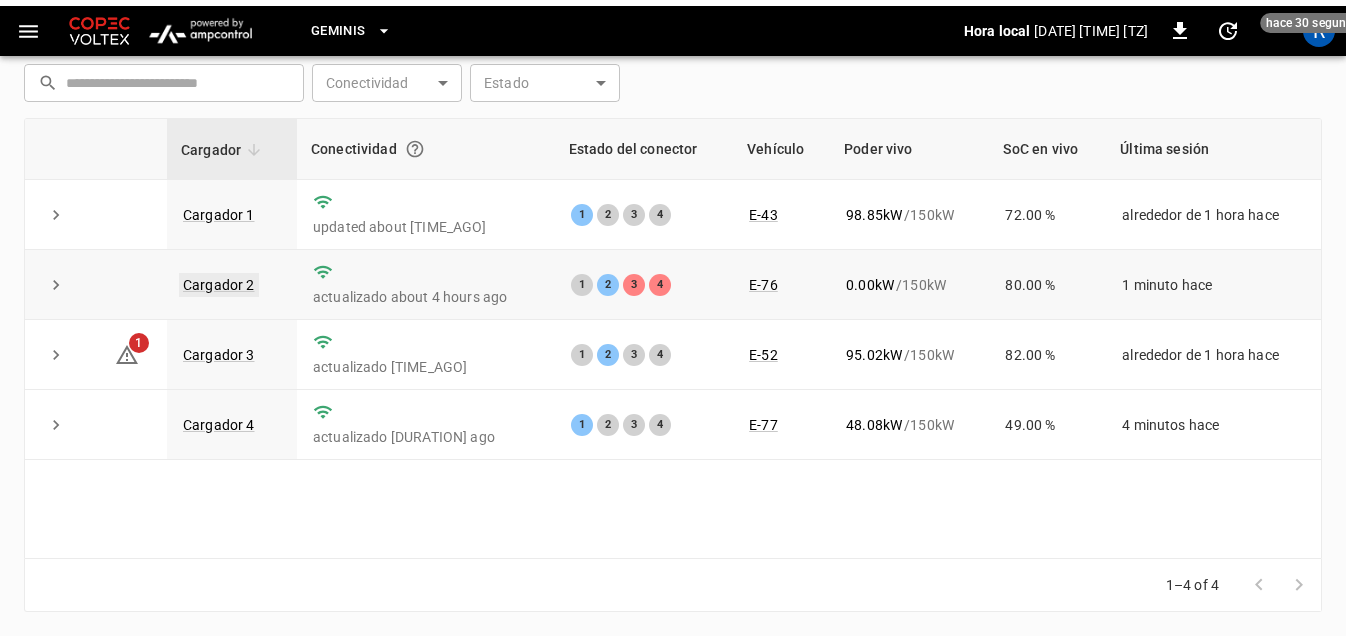 scroll, scrollTop: 266, scrollLeft: 0, axis: vertical 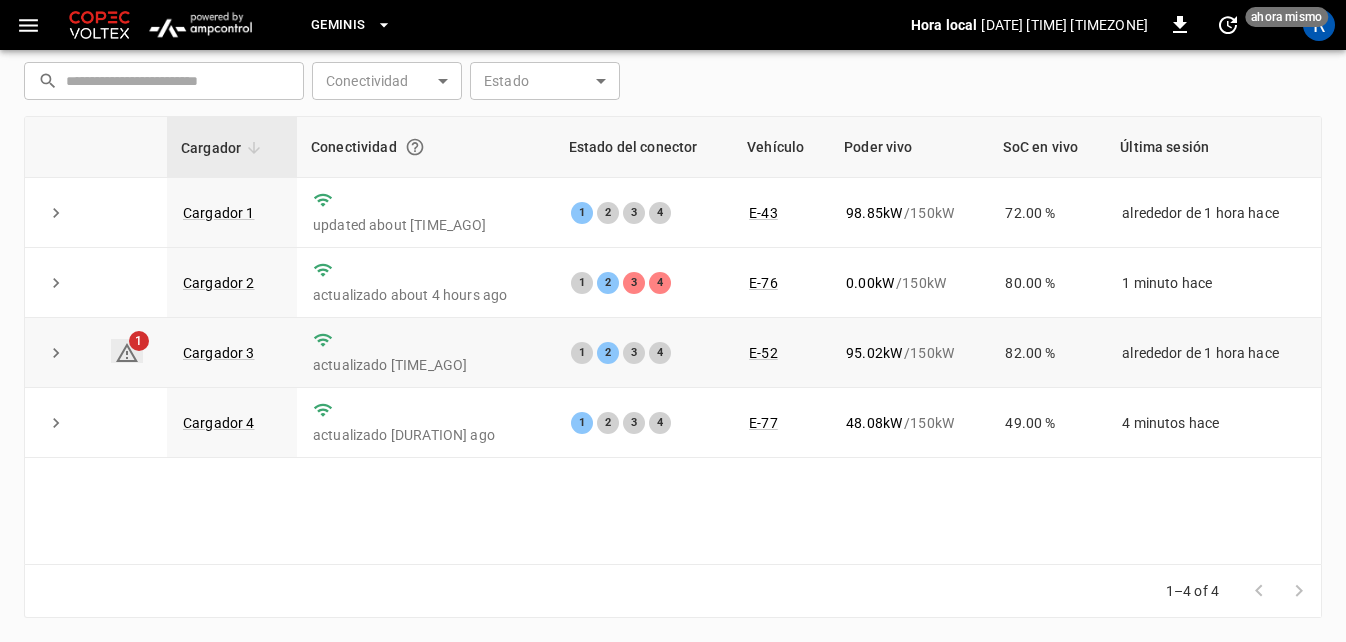 click 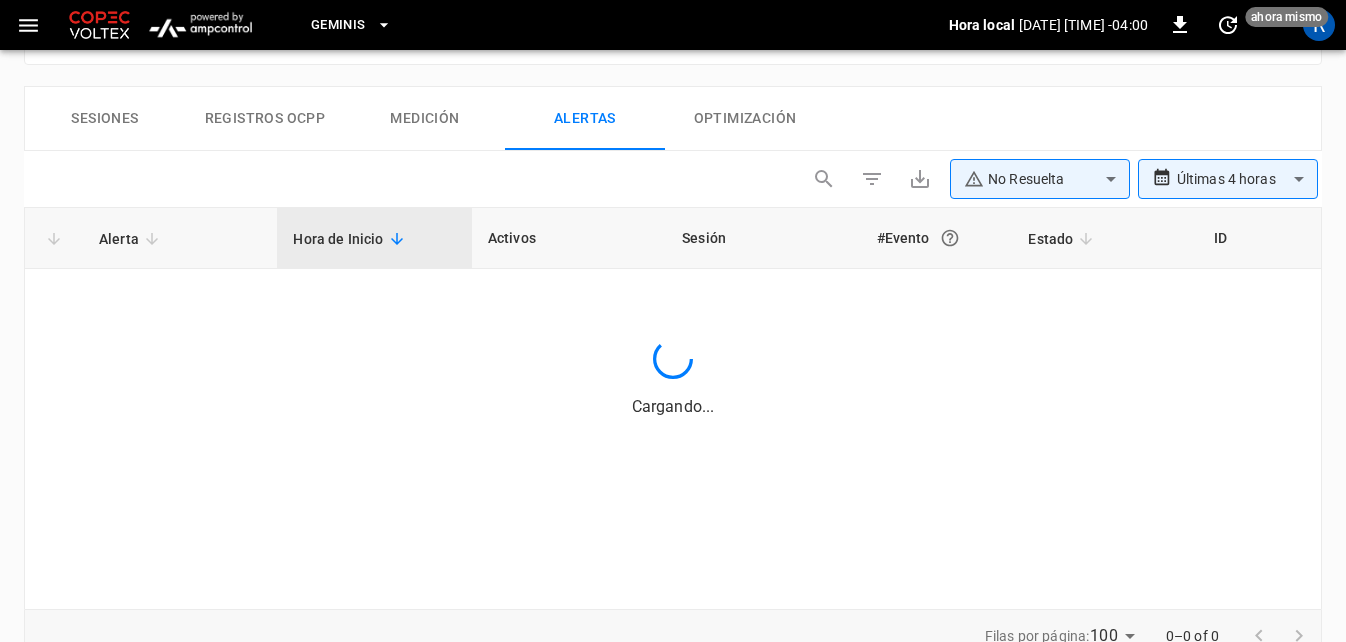 scroll, scrollTop: 982, scrollLeft: 0, axis: vertical 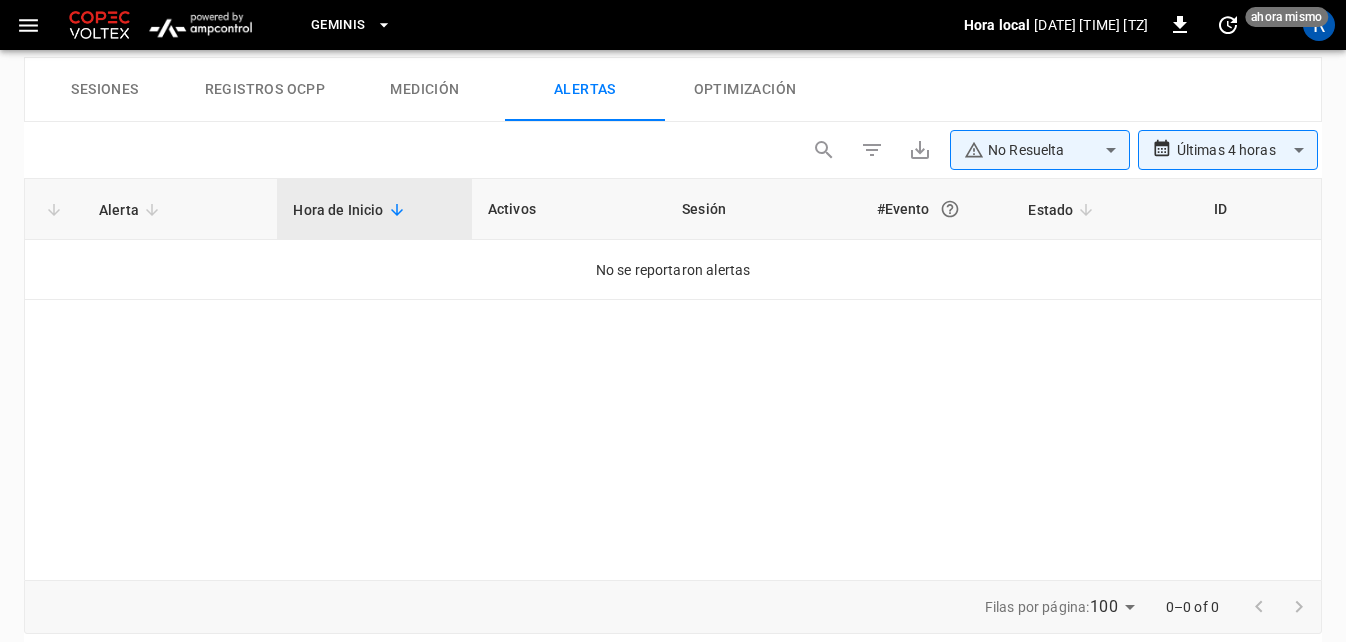 click on "Alerta" at bounding box center (132, 210) 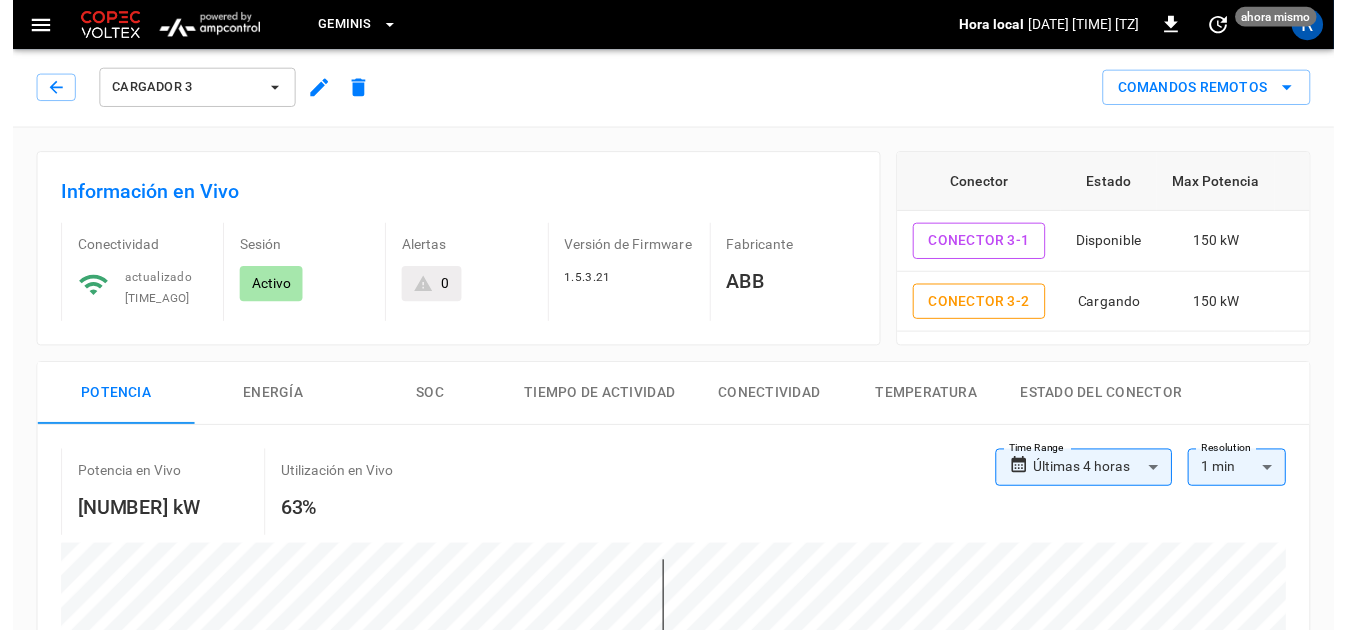 scroll, scrollTop: 0, scrollLeft: 0, axis: both 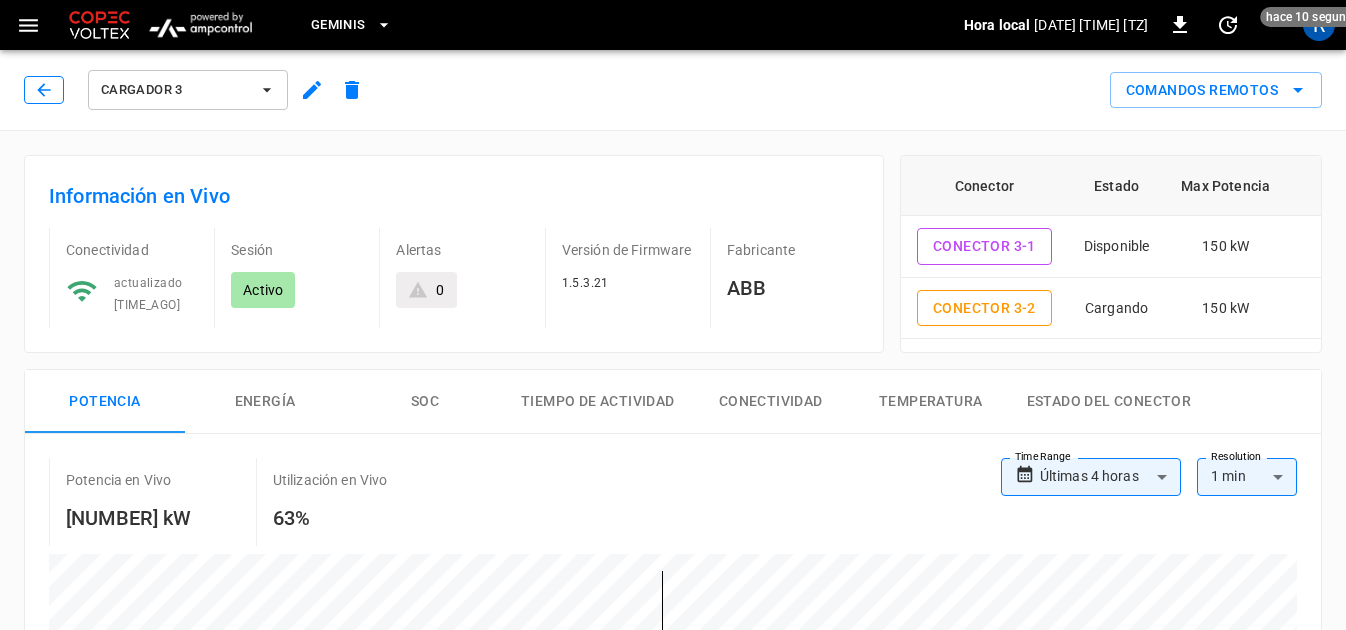 click 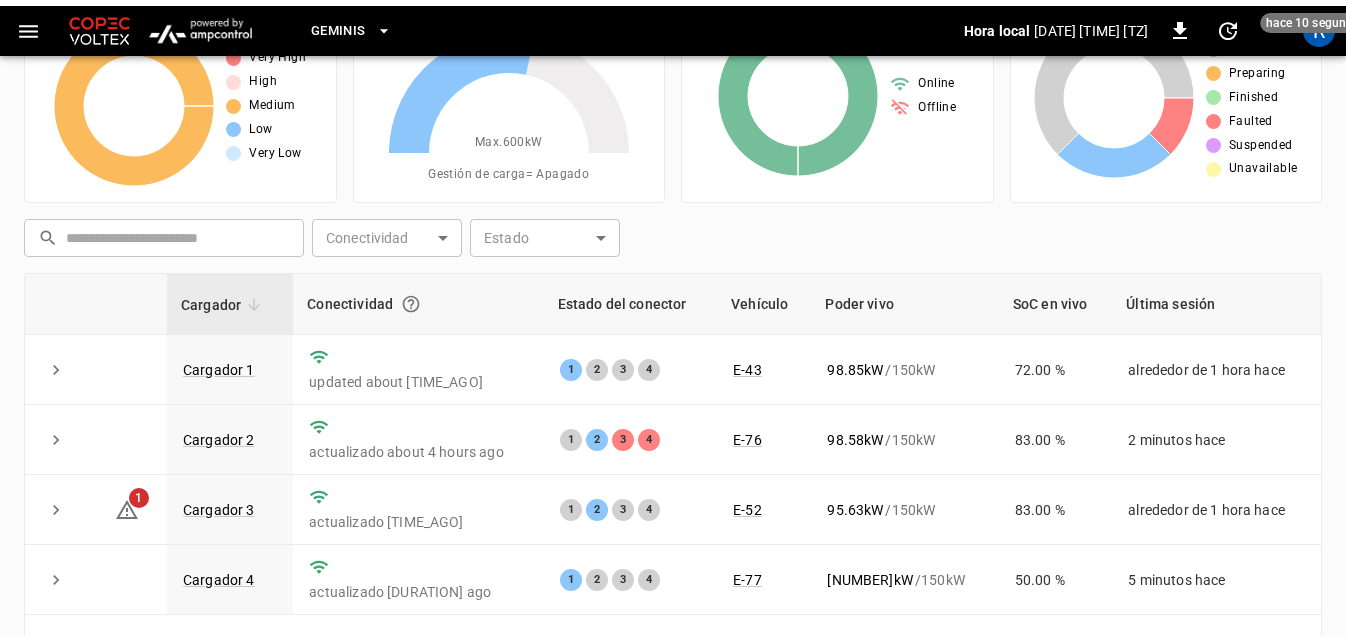 scroll, scrollTop: 0, scrollLeft: 0, axis: both 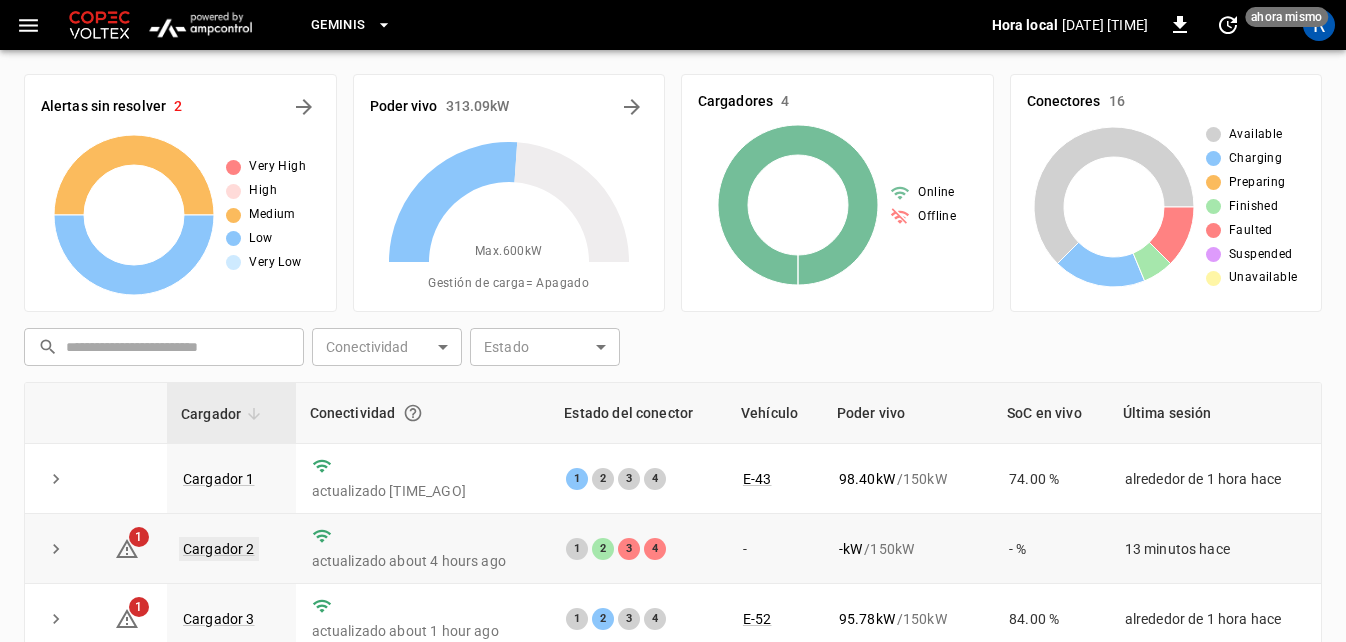 click on "Cargador 2" at bounding box center [219, 549] 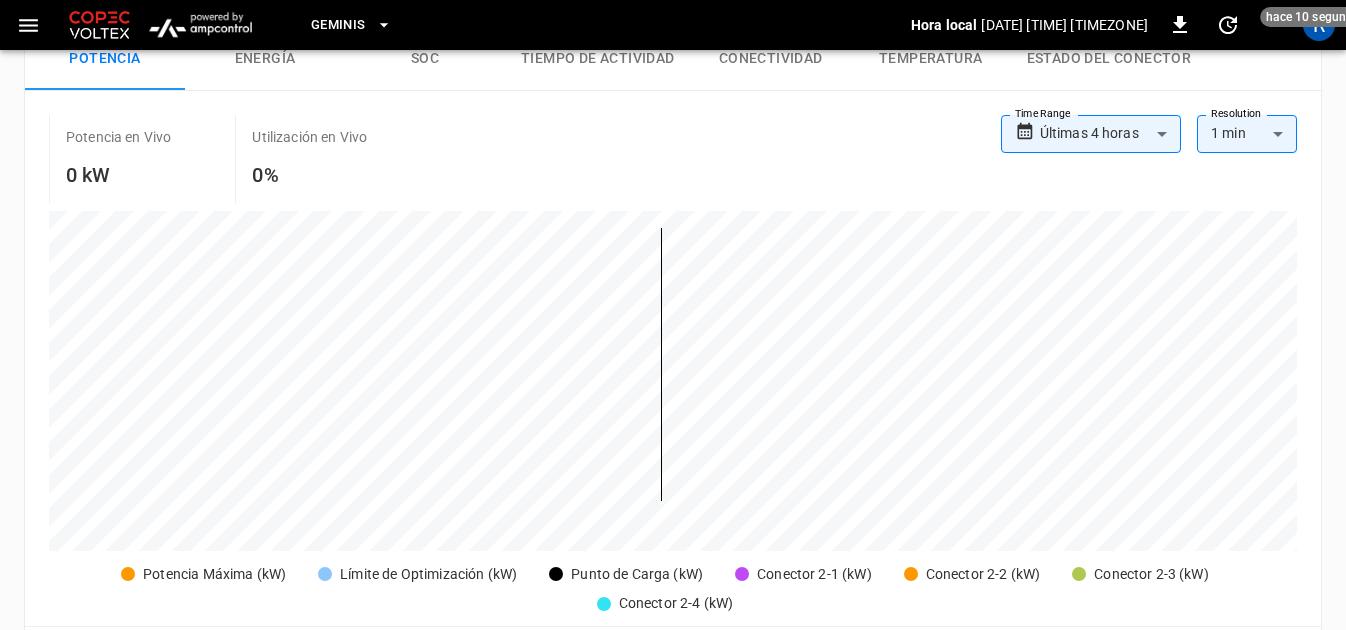 scroll, scrollTop: 0, scrollLeft: 0, axis: both 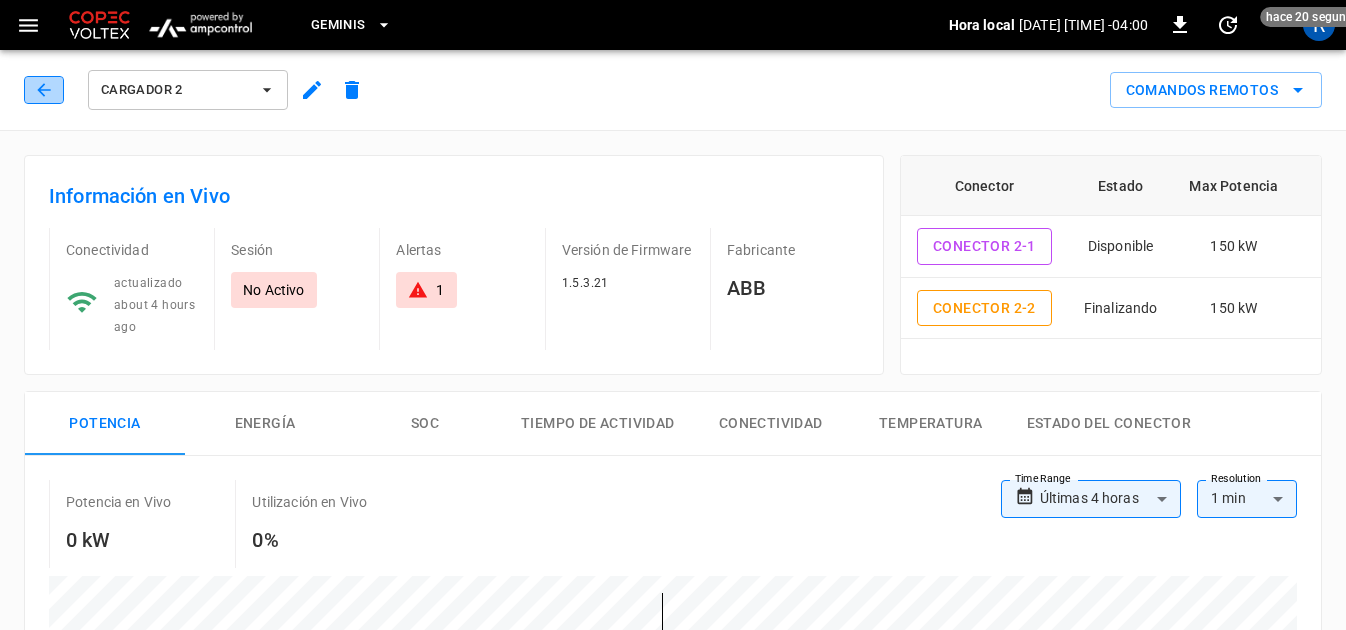 click 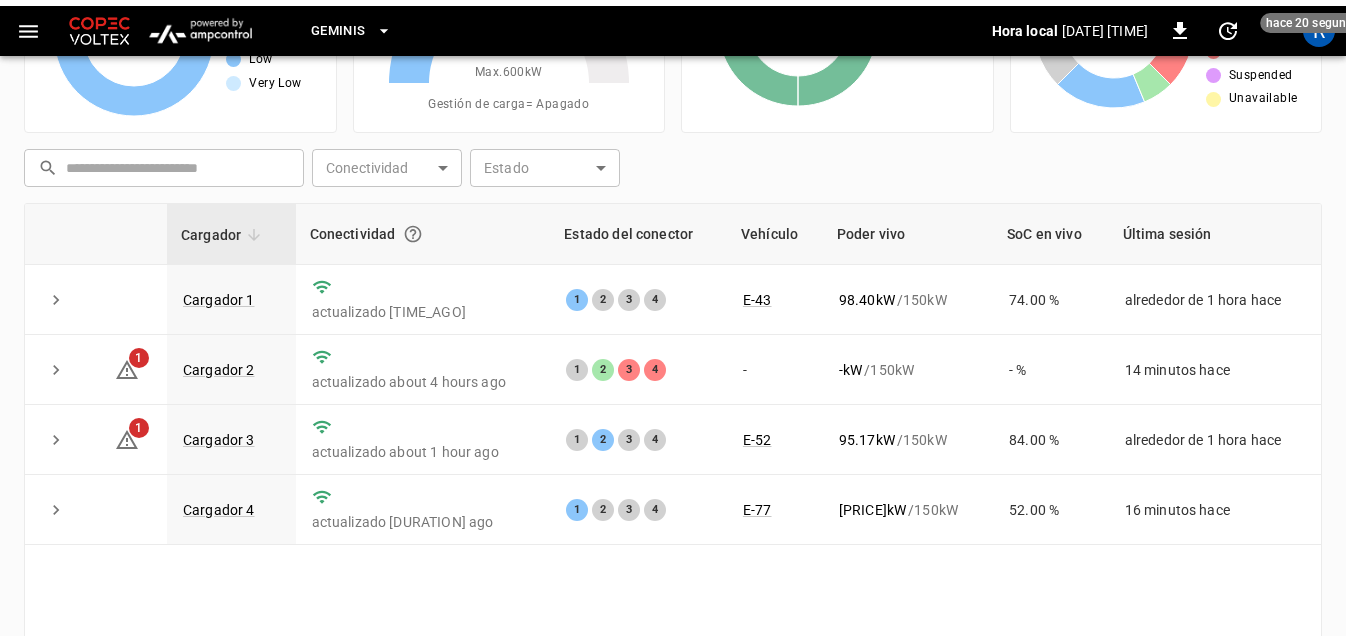 scroll, scrollTop: 200, scrollLeft: 0, axis: vertical 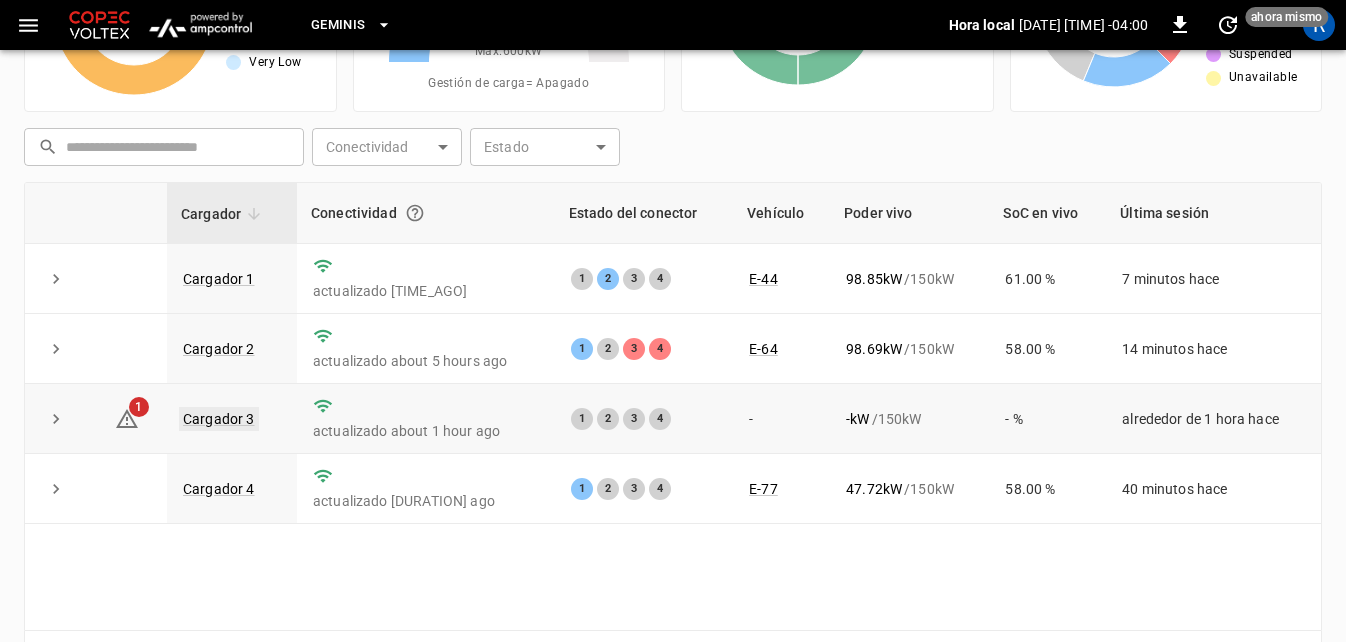 click on "Cargador 3" at bounding box center [219, 419] 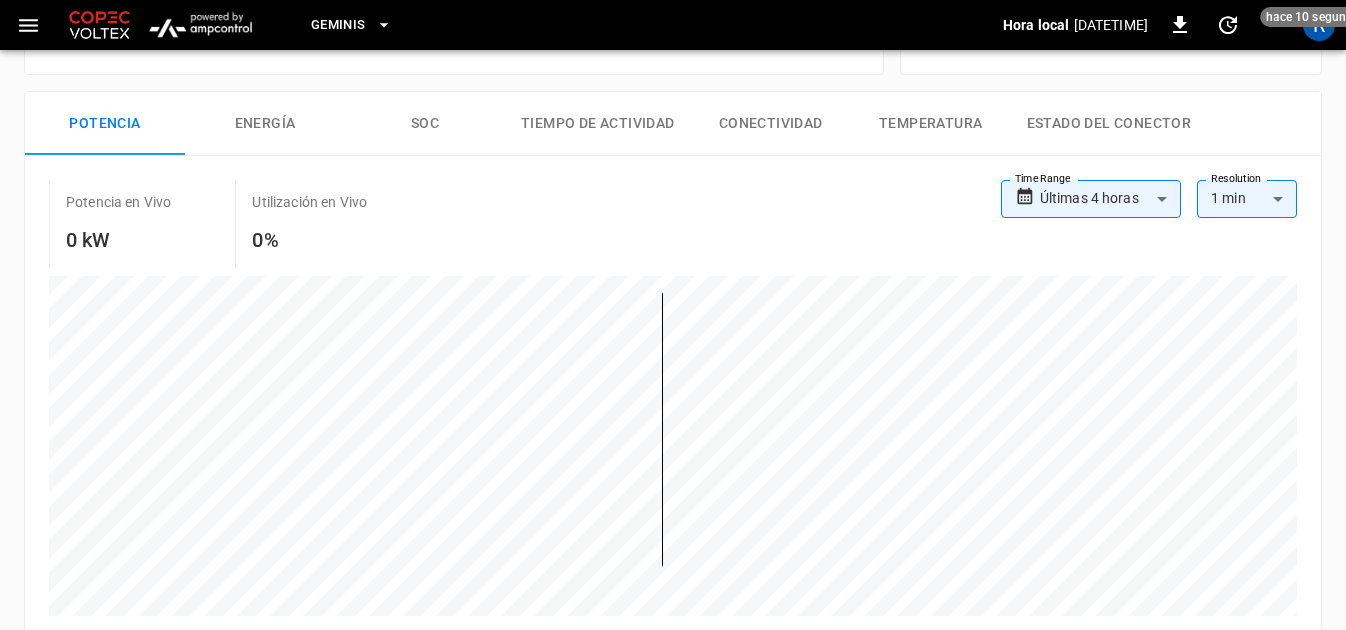 scroll, scrollTop: 0, scrollLeft: 0, axis: both 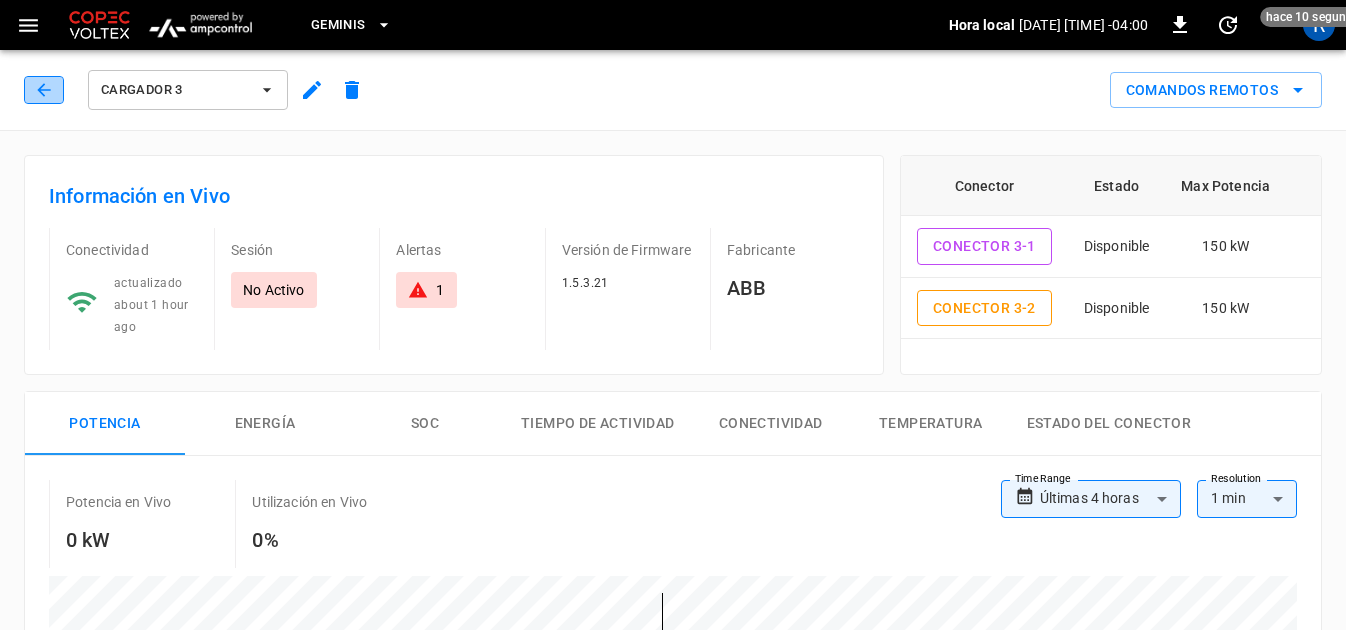 click at bounding box center (44, 90) 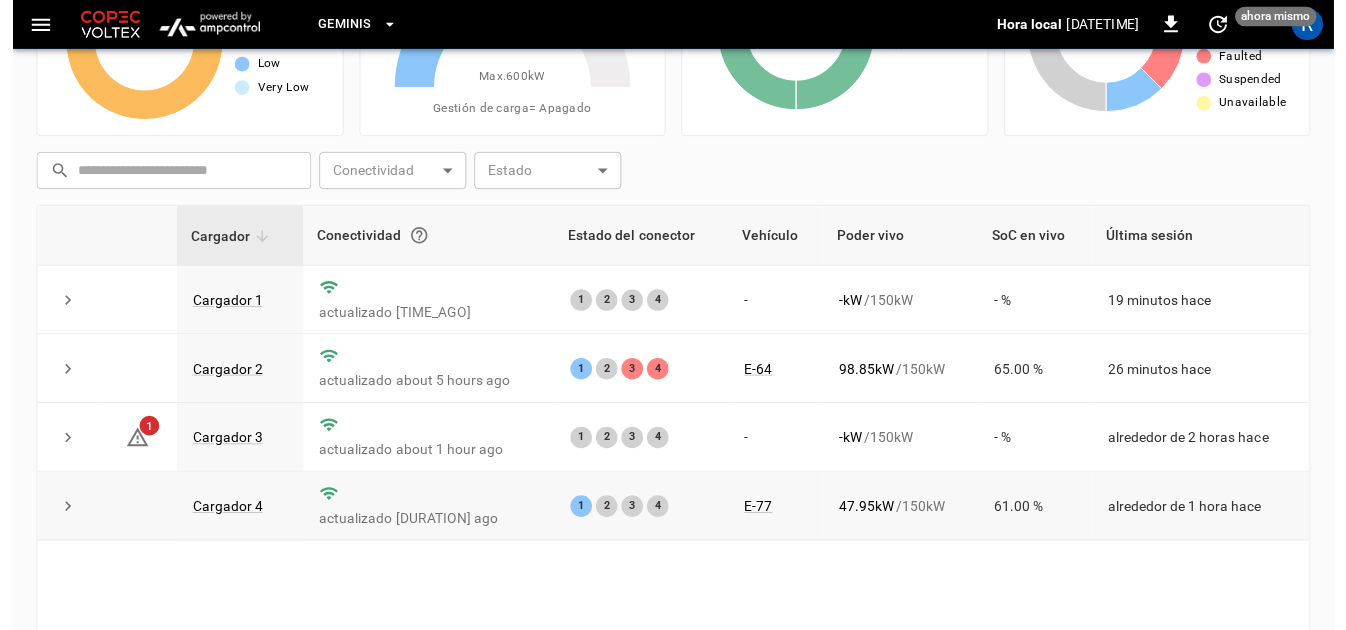 scroll, scrollTop: 200, scrollLeft: 0, axis: vertical 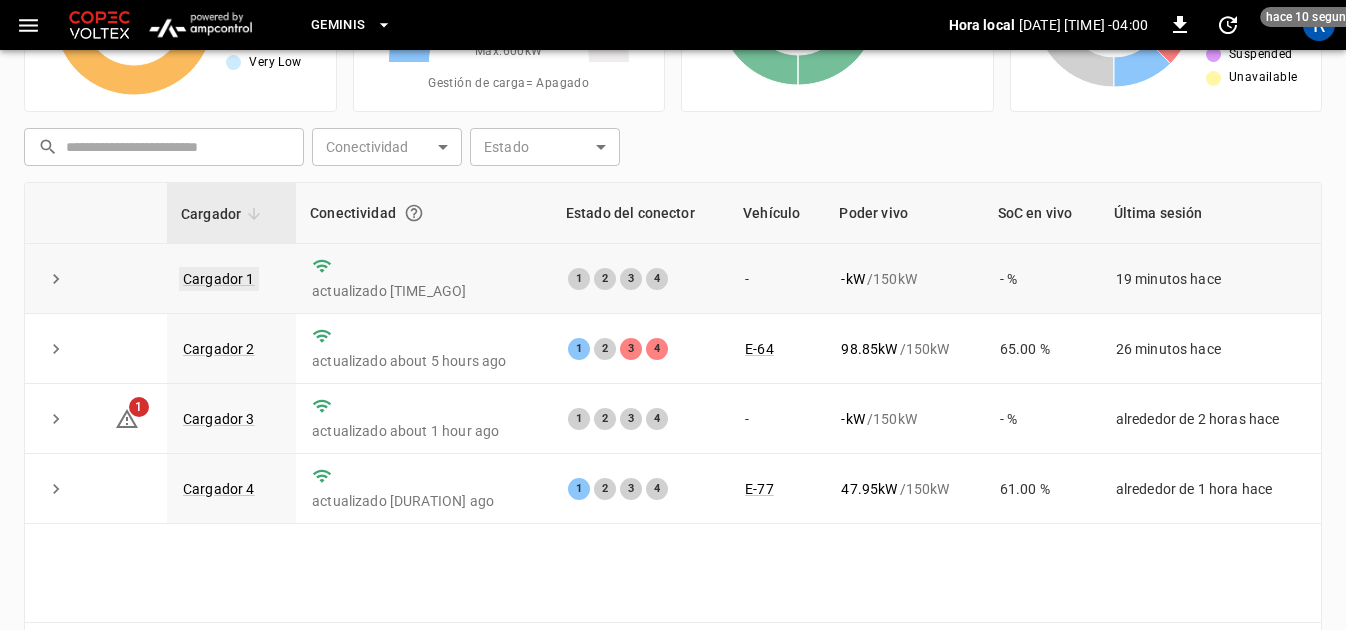 click on "Cargador 1" at bounding box center [219, 279] 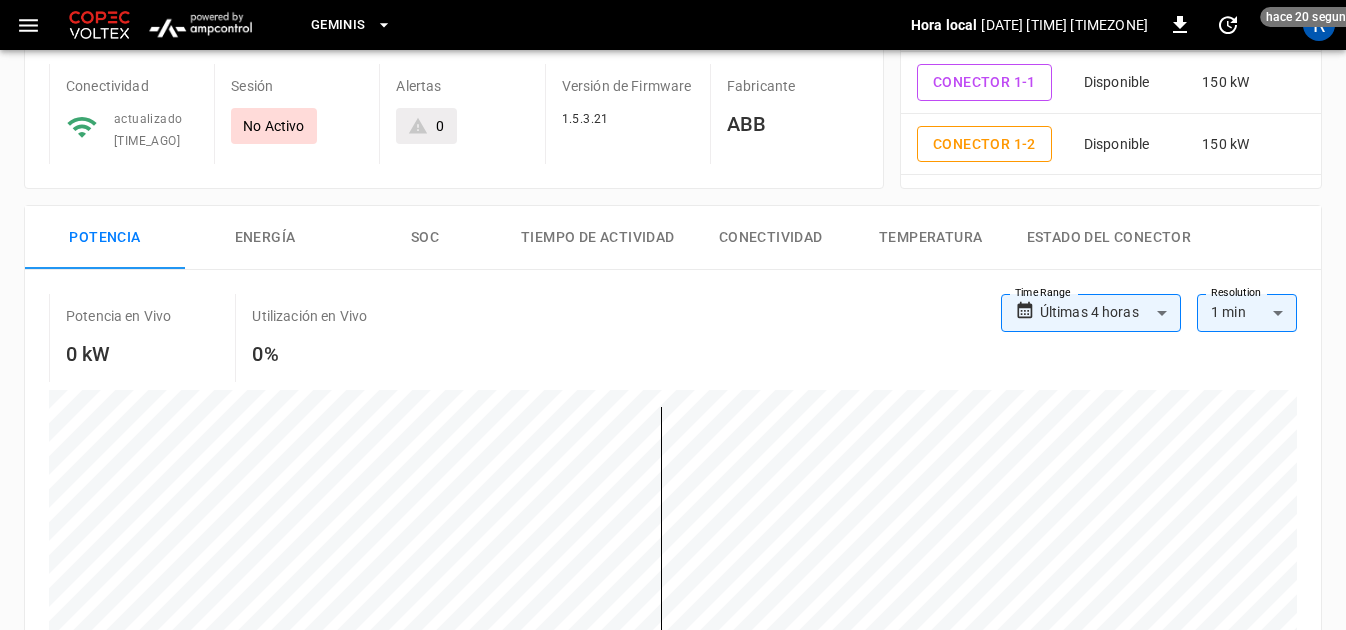 scroll, scrollTop: 0, scrollLeft: 0, axis: both 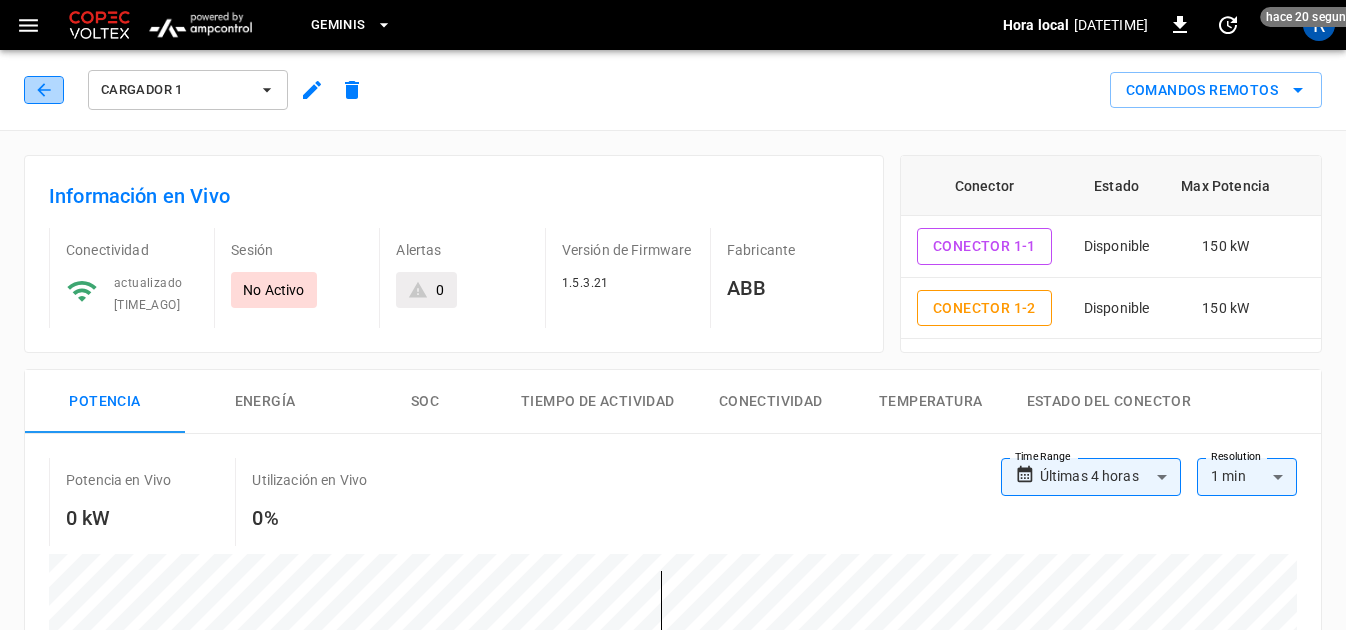 click 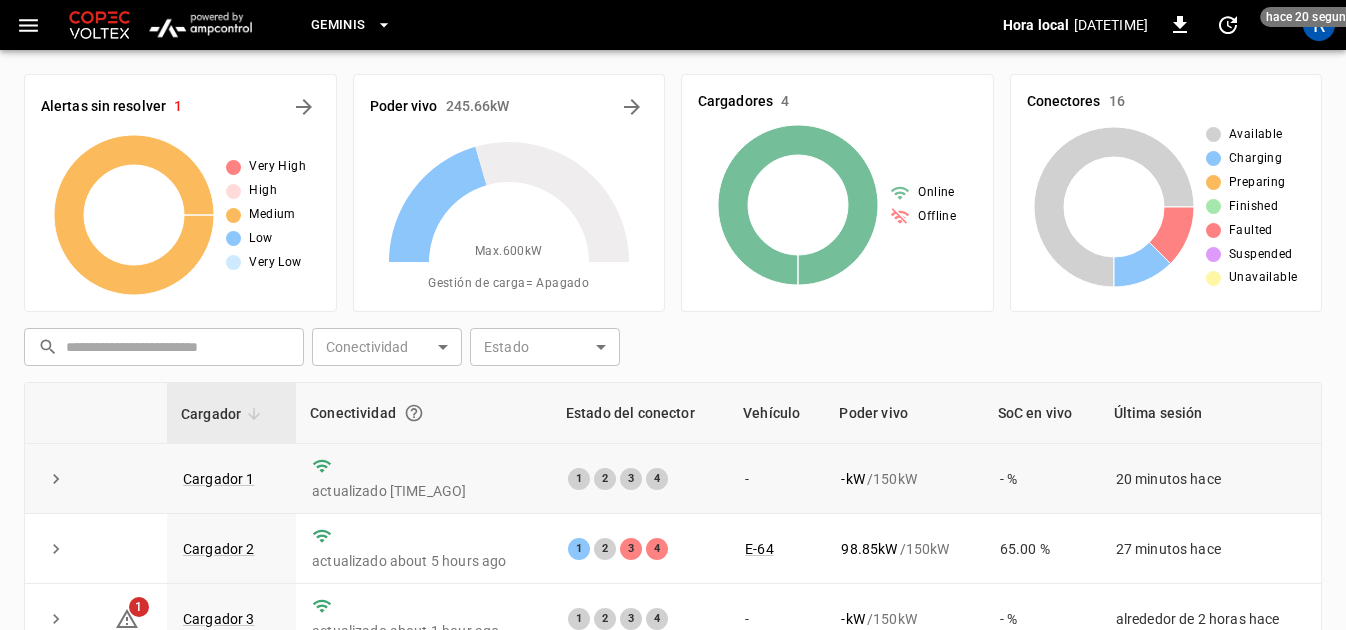 scroll, scrollTop: 200, scrollLeft: 0, axis: vertical 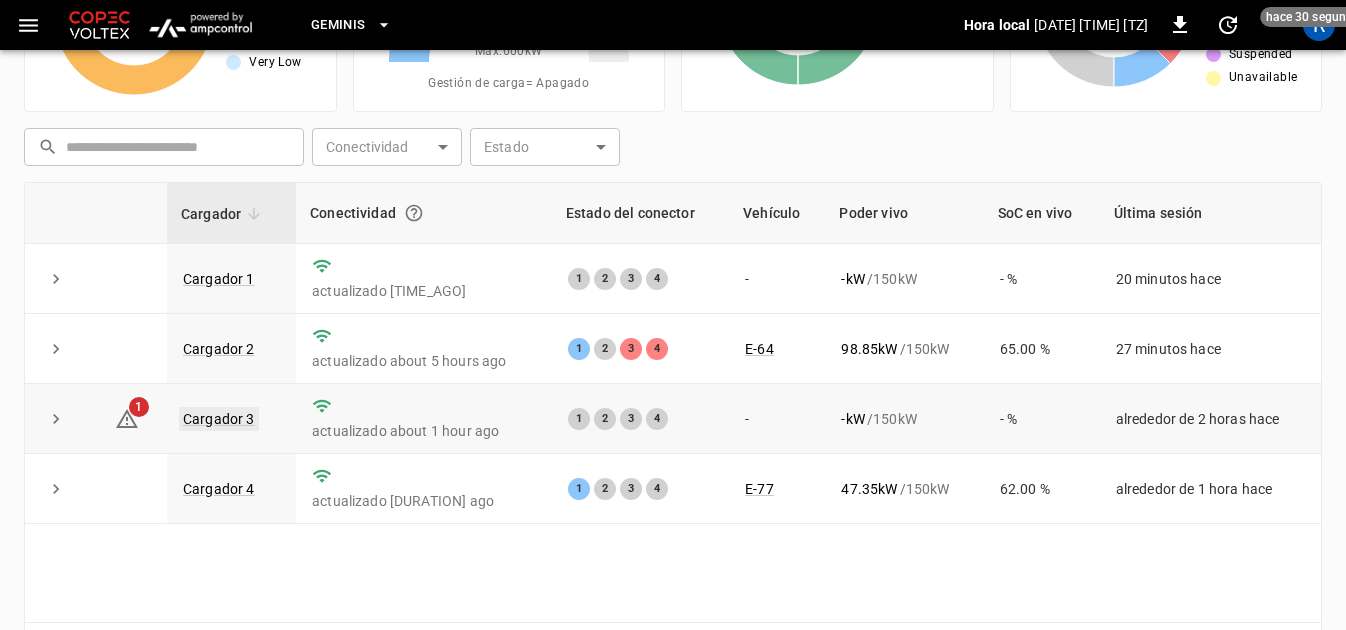 click on "Cargador 3" at bounding box center [219, 419] 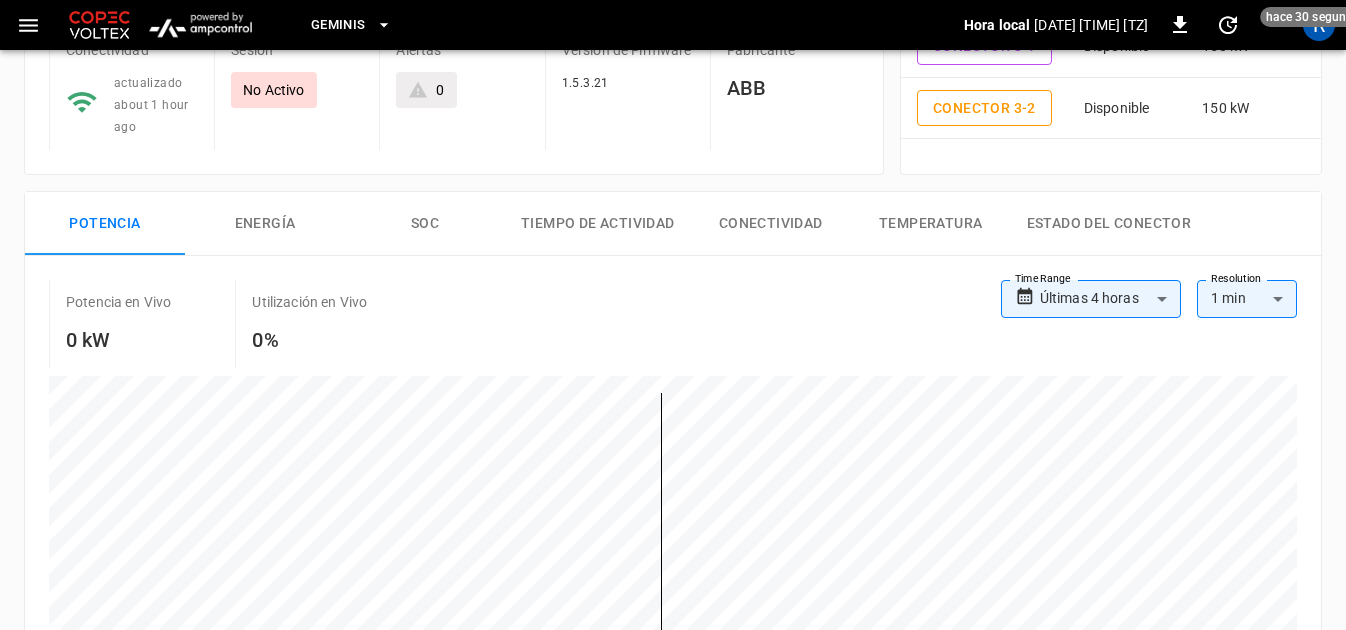 scroll, scrollTop: 0, scrollLeft: 0, axis: both 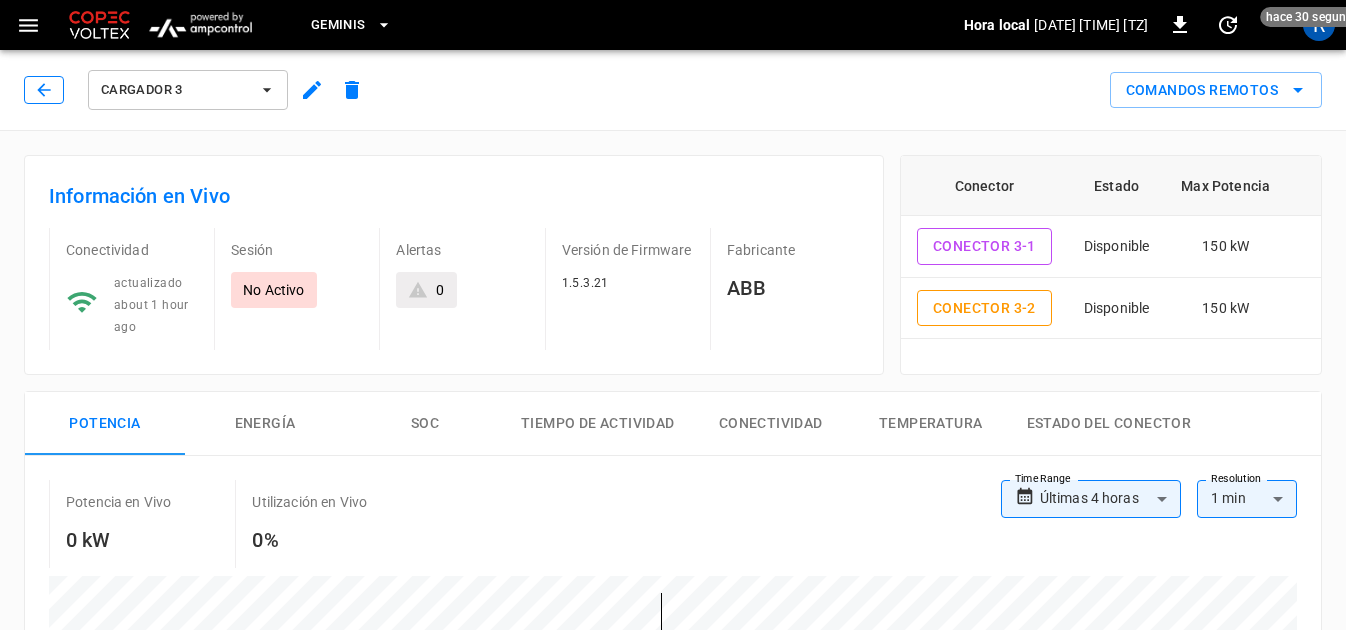click 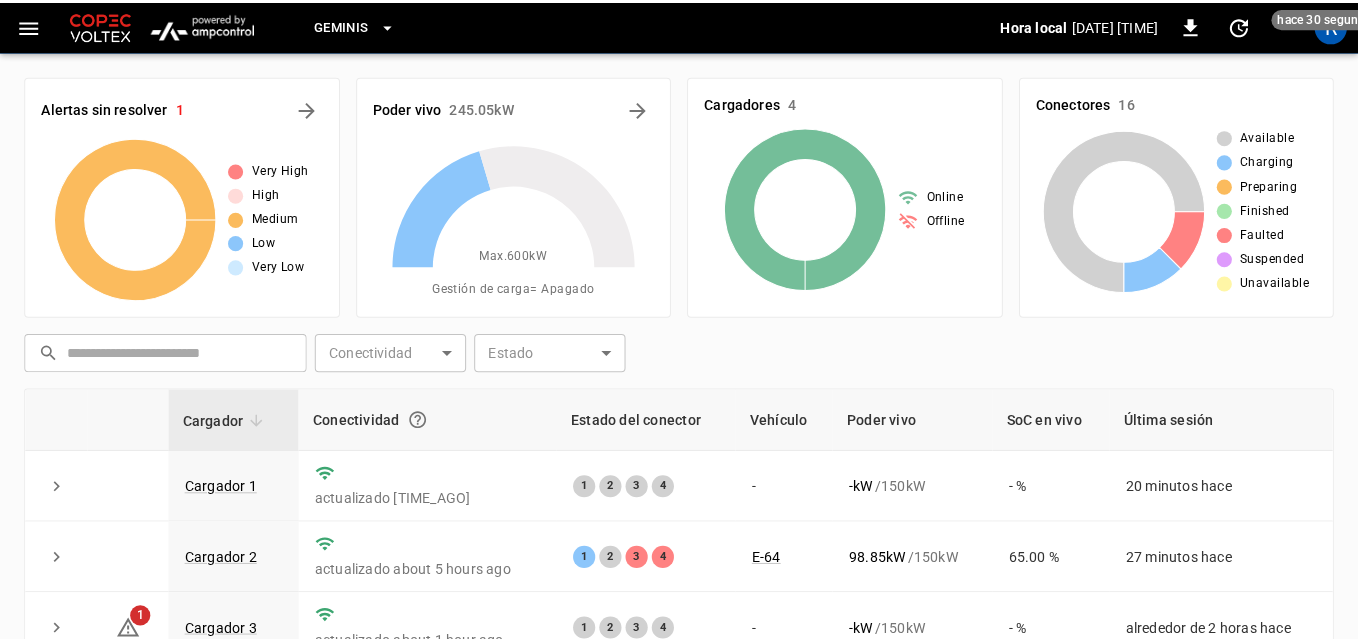 scroll, scrollTop: 200, scrollLeft: 0, axis: vertical 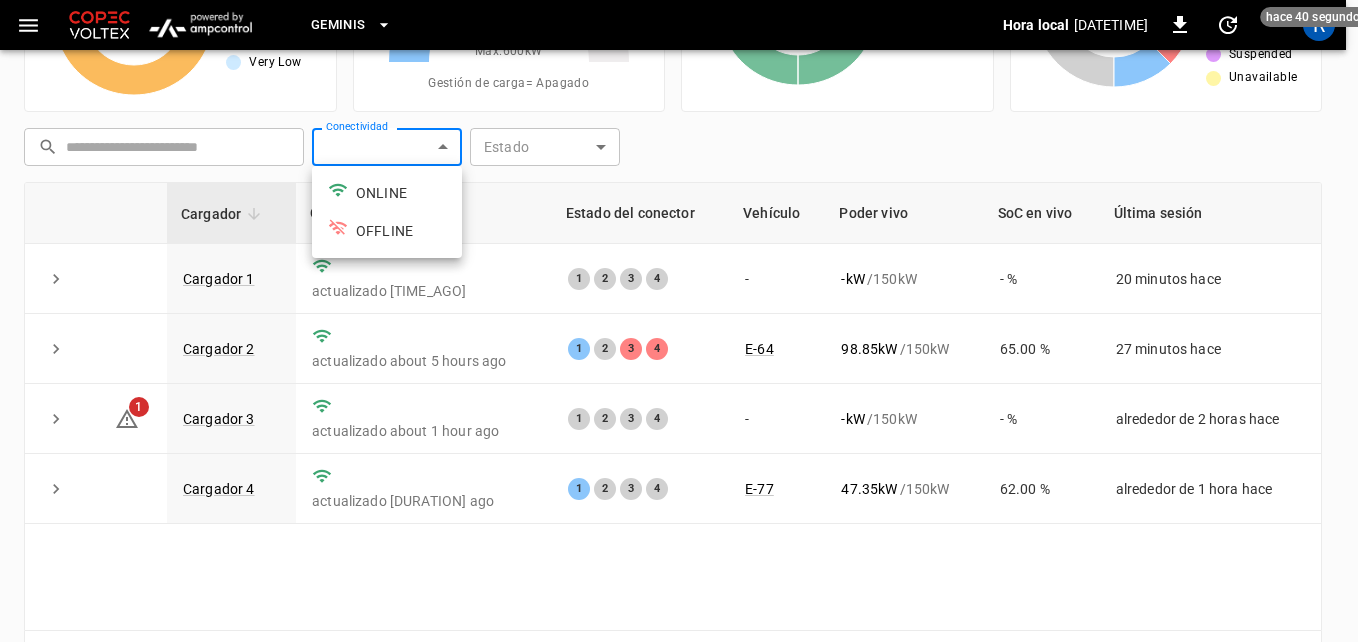 click on "[BRAND] Hora local [DATETIME] [TIME_AGO] R Alertas sin resolver 1 Very High High Medium Low Very Low Poder vivo [NUMBER] kW Max. [NUMBER] kW Gestión de carga = Apagado Cargadores 4 Online Offline Conectores 16 Available Charging Preparing Finished Faulted Suspended Unavailable ​ ​ Conectividad ​ Conectividad Estado ​ Estado Cargador Conectividad Estado del conector Vehículo Poder vivo SoC en vivo Última sesión Cargador 1 actualizado about [TIME_AGO] 1 2 3 4 - - kW / 150 kW - % [TIME_AGO] hace Cargador 2 actualizado about [TIME_AGO] 1 2 3 4 E-64 [NUMBER] kW / 150 kW [NUMBER] % [TIME_AGO] hace 1 Cargador 3 actualizado about [TIME_AGO] 1 2 3 4 - - kW / 150 kW - % alrededor de [TIME_AGO] hace Cargador 4 actualizado 5 days ago 1 2 3 4 E-77 [NUMBER] kW / 150 kW [NUMBER] % alrededor de [TIME_AGO] hace 1–4 of 4 Actualizar ahora Actualizar cada 5 sec Actualizar cada 30 sec Apagada [BRAND] - Geminis [FIRST] [LAST] [EMAIL] user Configuración de perfil Cerrar sesión" at bounding box center [679, 254] 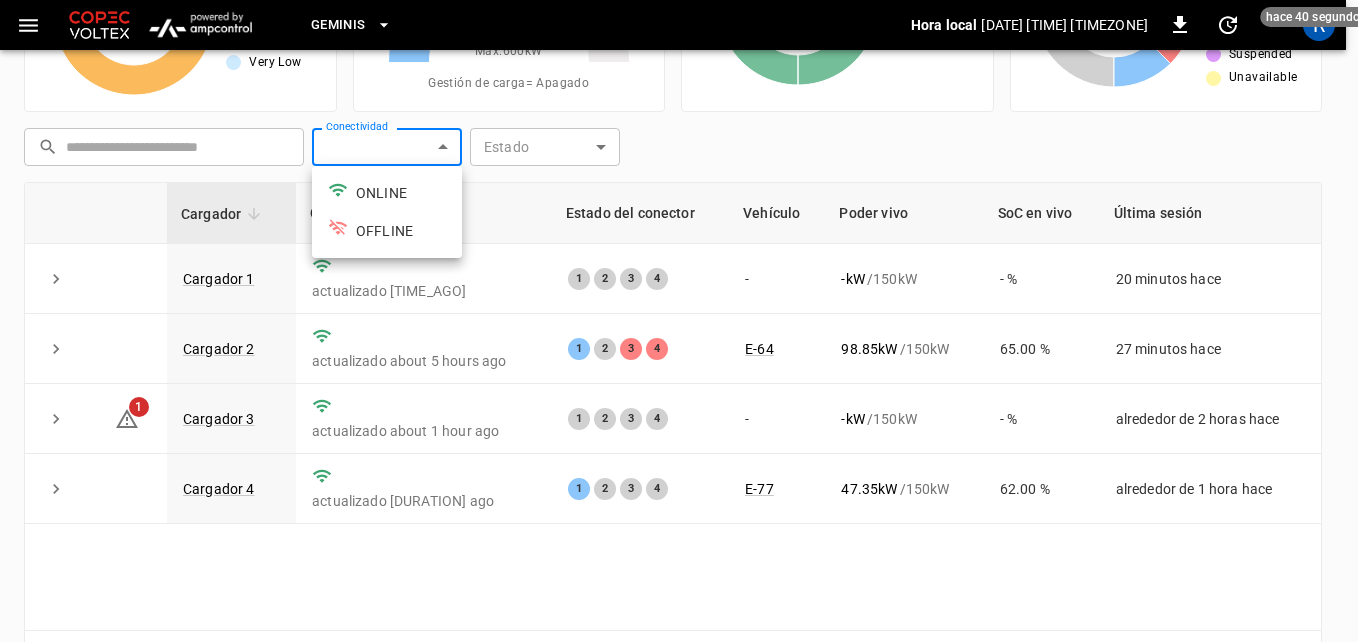click at bounding box center [679, 321] 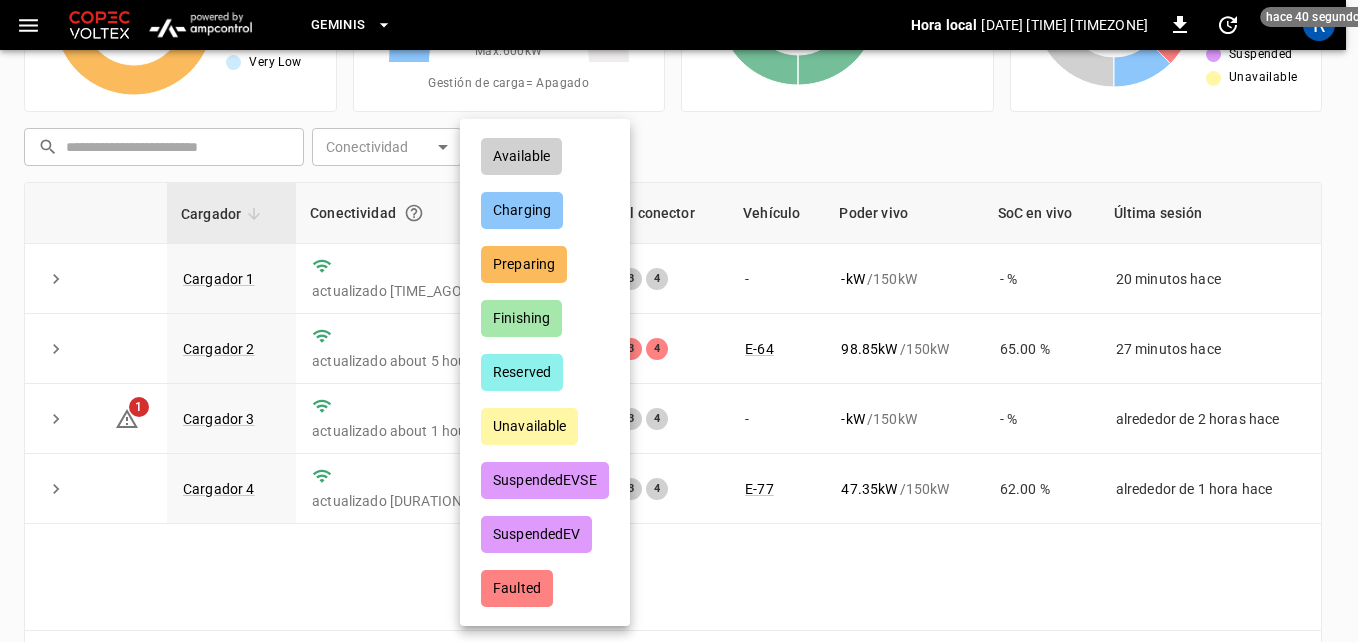 click on "Geminis Hora local [DATETIME] 0 hace 40 segundos R Alertas sin resolver 1 Very High High Medium Low Very Low Poder vivo 245.05 kW Max. 600 kW Gestión de carga = Apagado Cargadores 4 Online Offline Conectores 16 Available Charging Preparing Finished Faulted Suspended Unavailable ​ ​ Conectividad ​ Conectividad Estado ​ Estado Cargador Conectividad Estado del conector Vehículo Poder vivo SoC en vivo Última sesión Cargador 1 actualizado about 7 hours ago 1 2 3 4 - - kW / 150 kW - % 20 minutos hace Cargador 2 actualizado about 5 hours ago 1 2 3 4 E-64 98.85 kW / 150 kW 65.00 % 27 minutos hace 1 Cargador 3 actualizado about 1 hour ago 1 2 3 4 - - kW / 150 kW - % alrededor de 2 horas hace Cargador 4 actualizado 5 days ago 1 2 3 4 E-77 47.35 kW / 150 kW 62.00 % alrededor de 1 hora hace 1–4 of 4 Actualizar ahora Actualizar cada 5 sec Actualizar cada 30 sec Apagada COPEC - Geminis [LAST] [FIRST] [EMAIL] user Configuración de perfil Cerrar sesión" at bounding box center (679, 254) 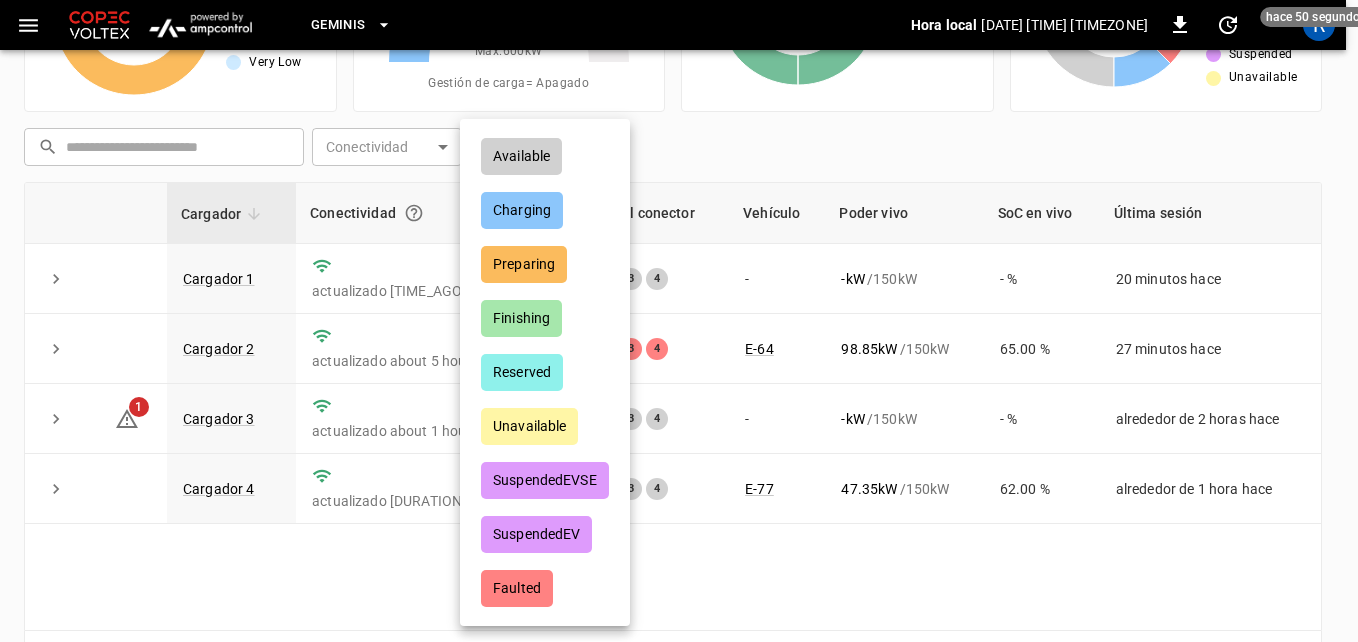 click on "Available" at bounding box center [545, 156] 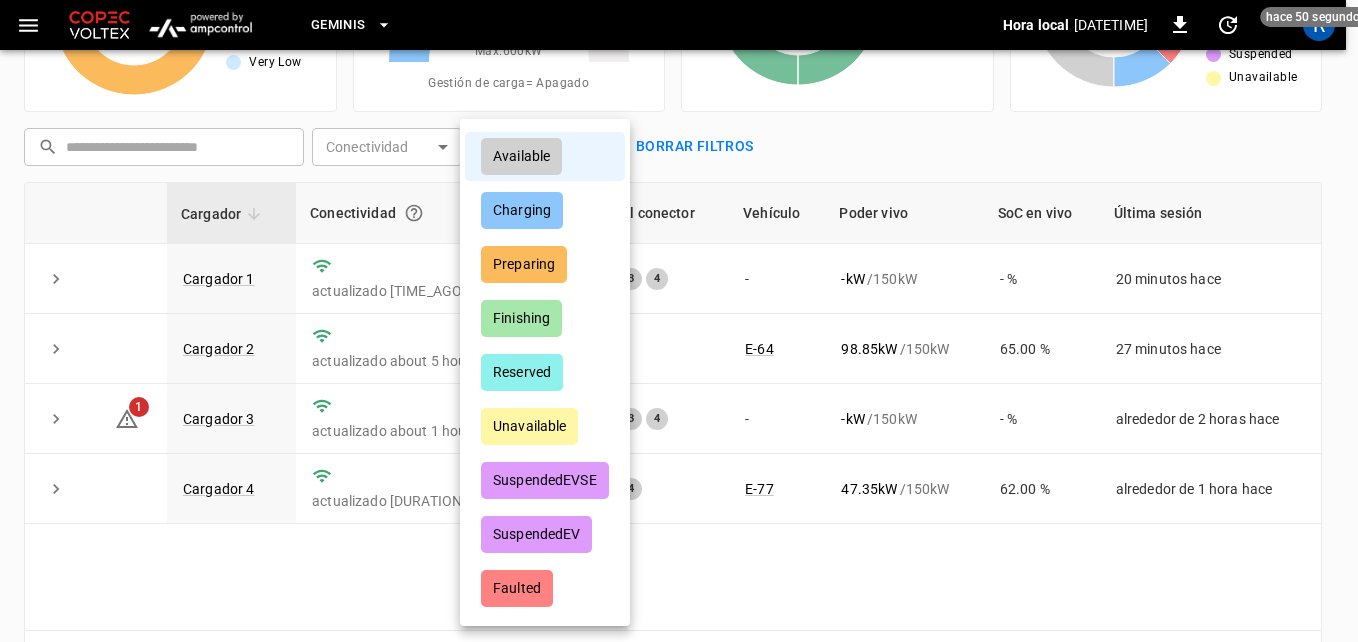 click at bounding box center (679, 321) 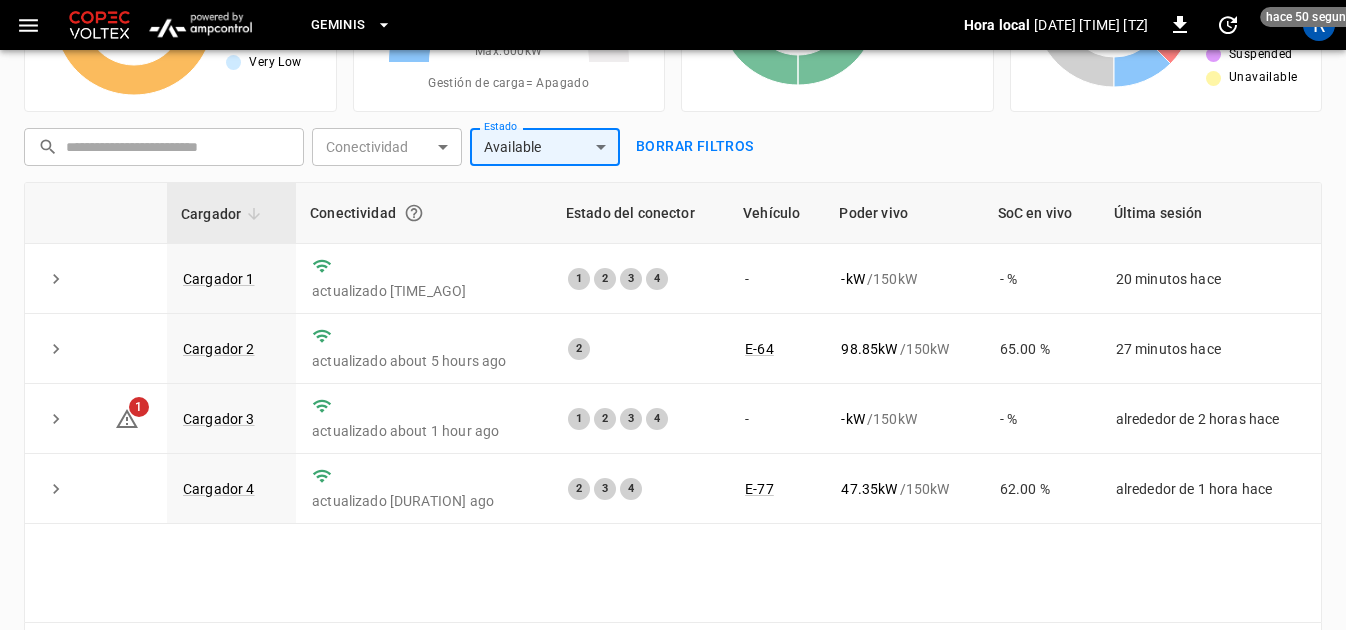 click 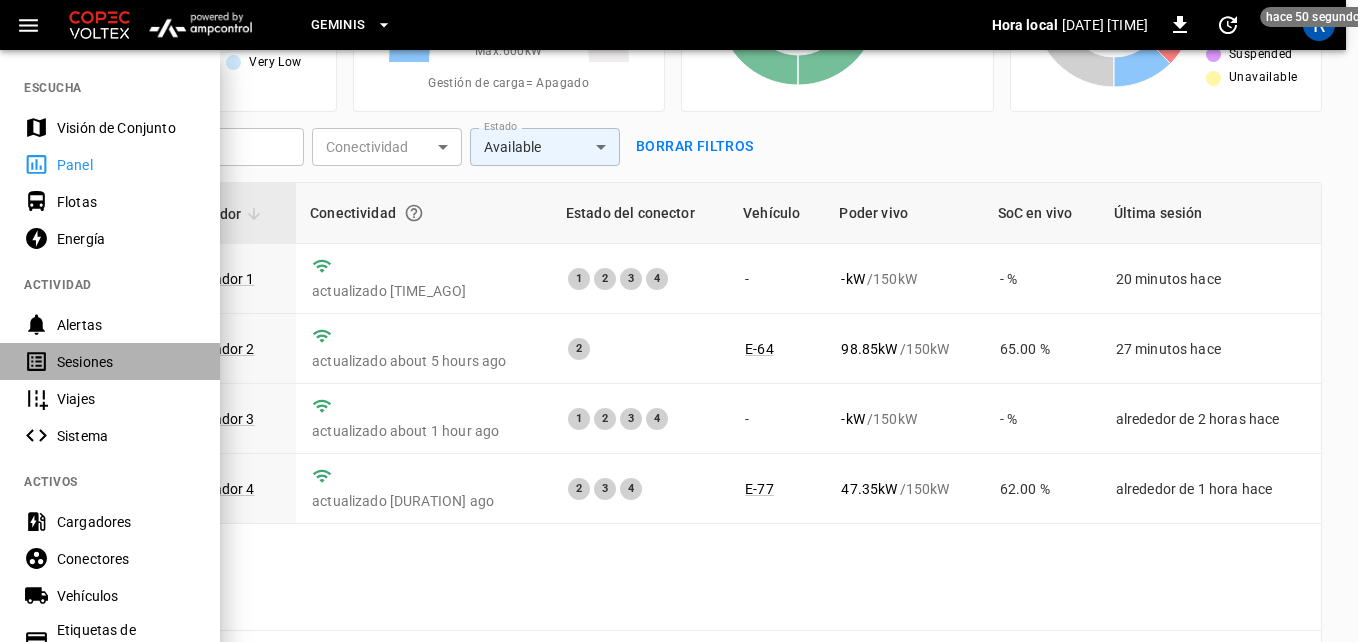 click on "Sesiones" at bounding box center [126, 362] 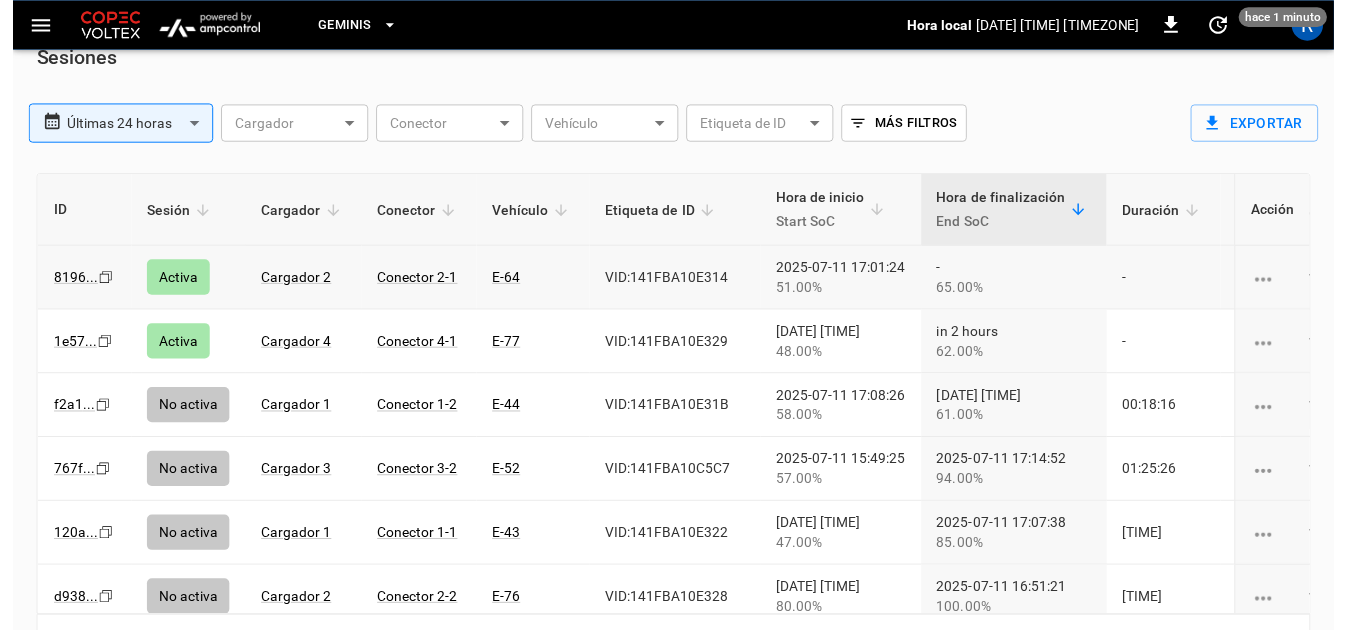 scroll, scrollTop: 0, scrollLeft: 0, axis: both 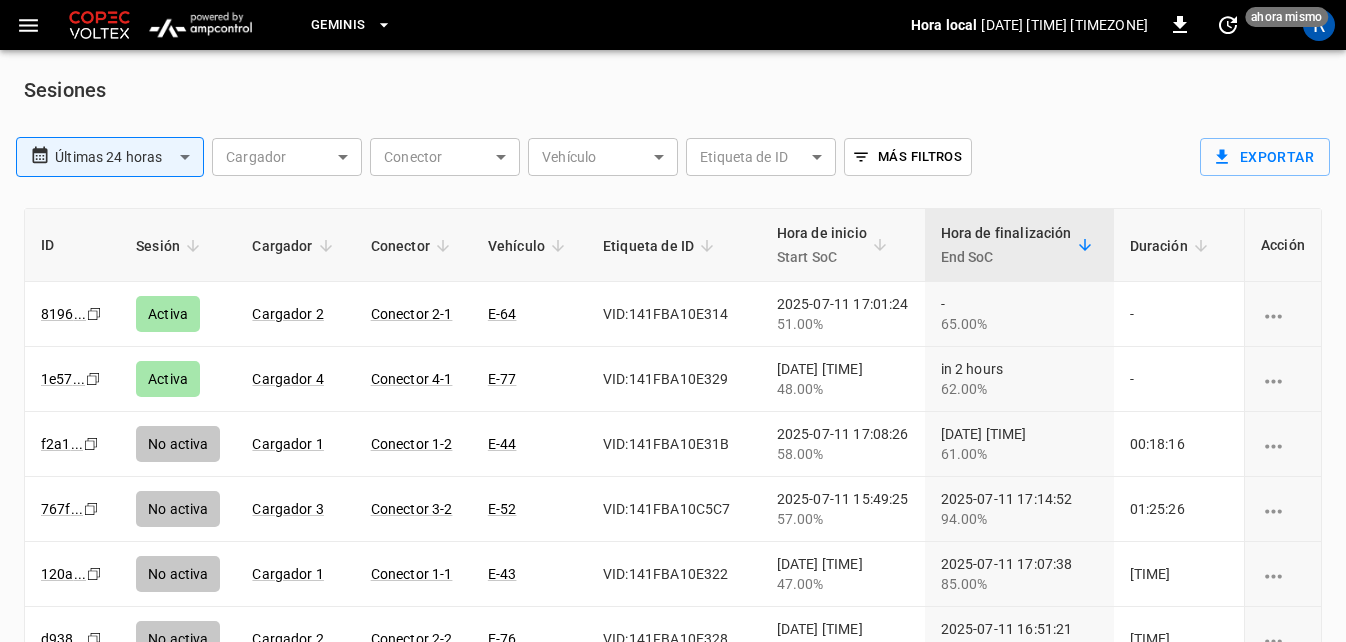 click on "**********" at bounding box center [673, 367] 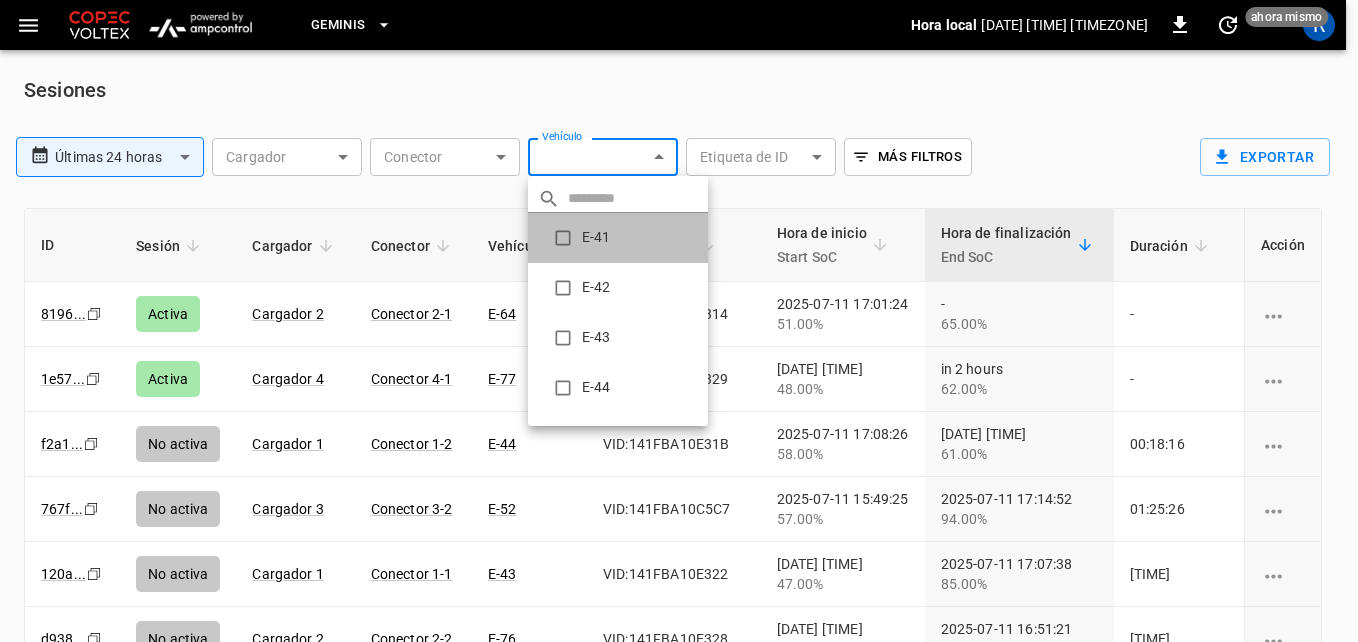 click on "E-41" at bounding box center [618, 238] 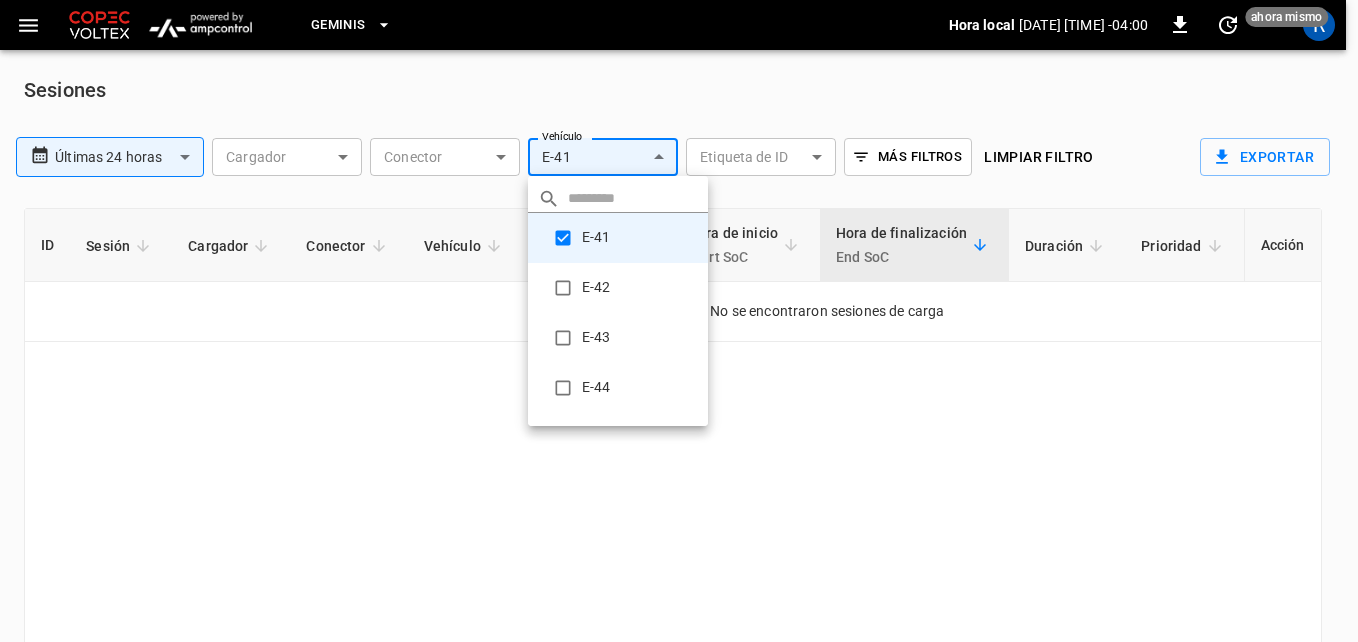 click at bounding box center [679, 321] 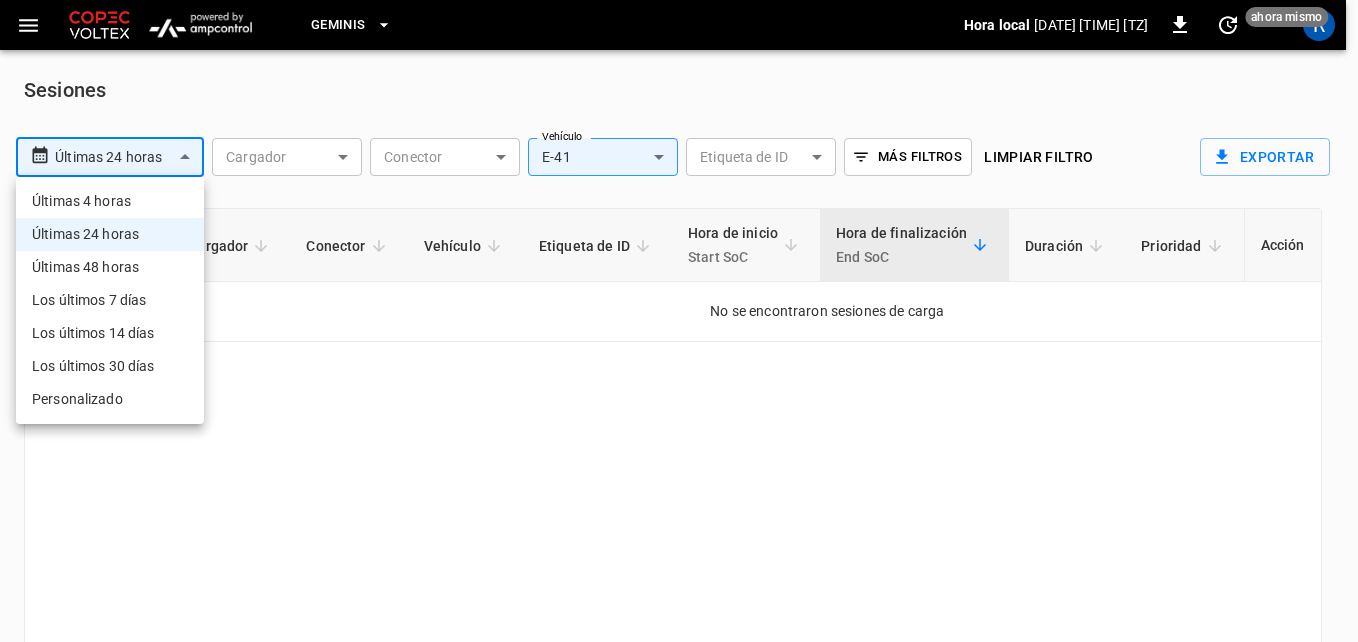 click on "**********" at bounding box center (679, 367) 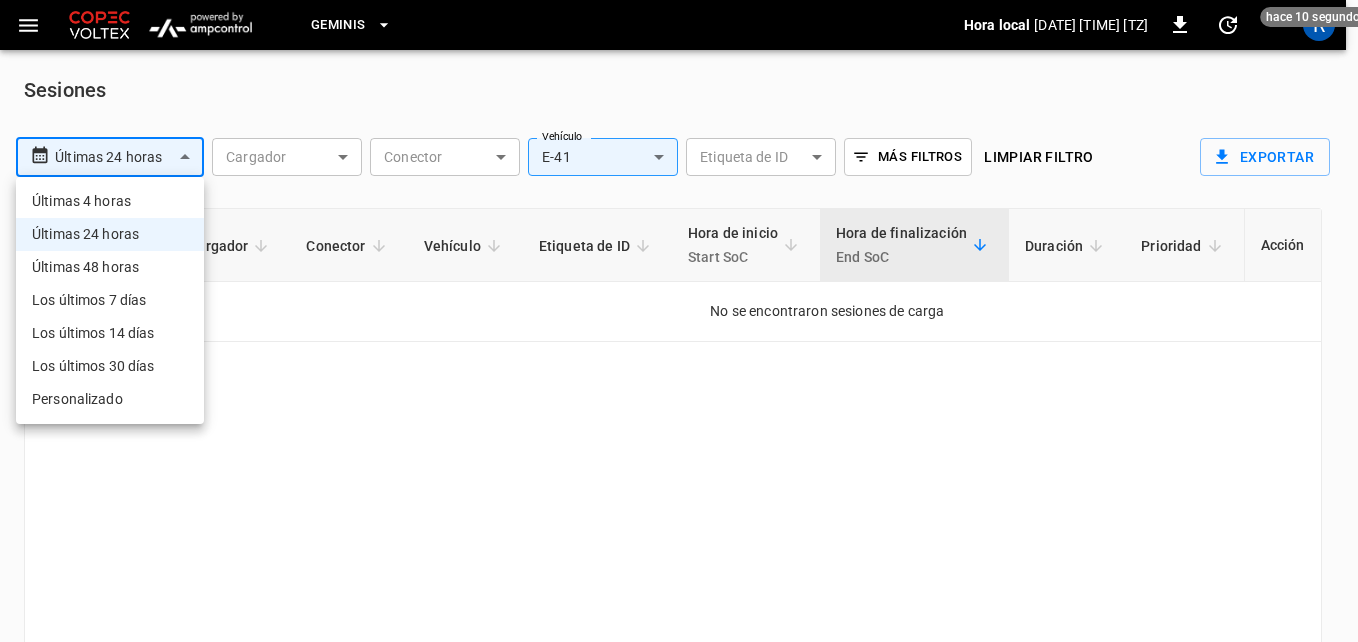 click on "Últimas 24 horas" at bounding box center [110, 234] 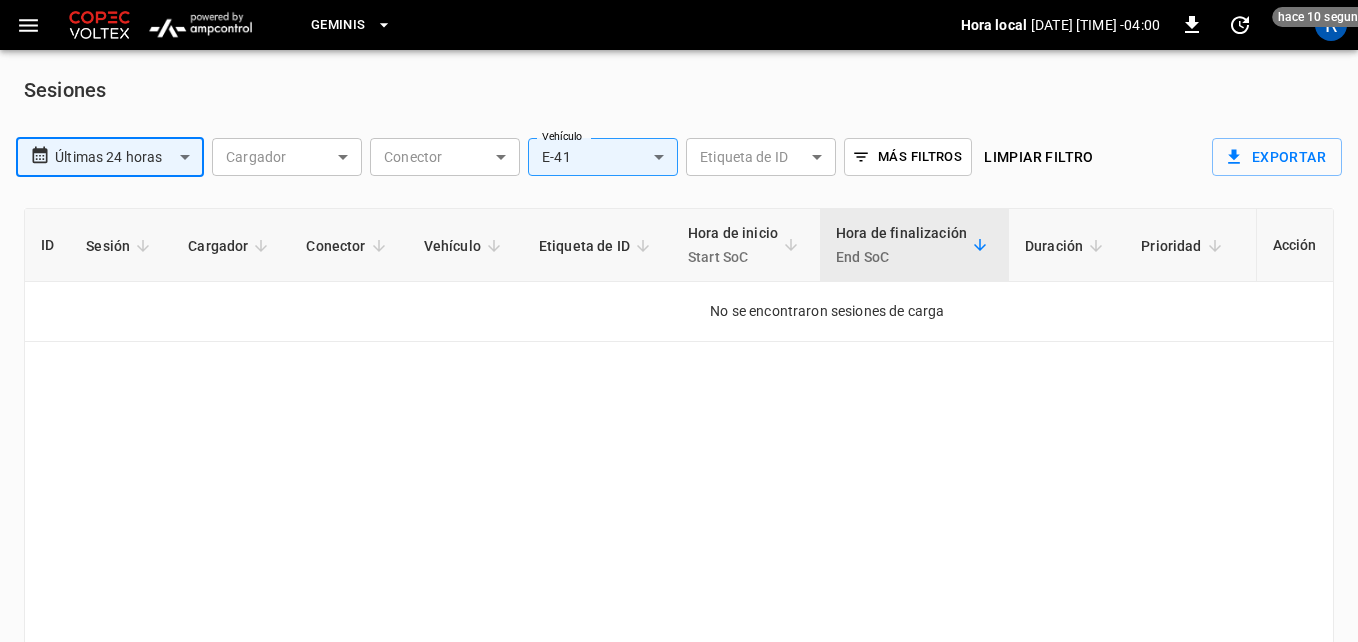 click on "**********" at bounding box center (679, 367) 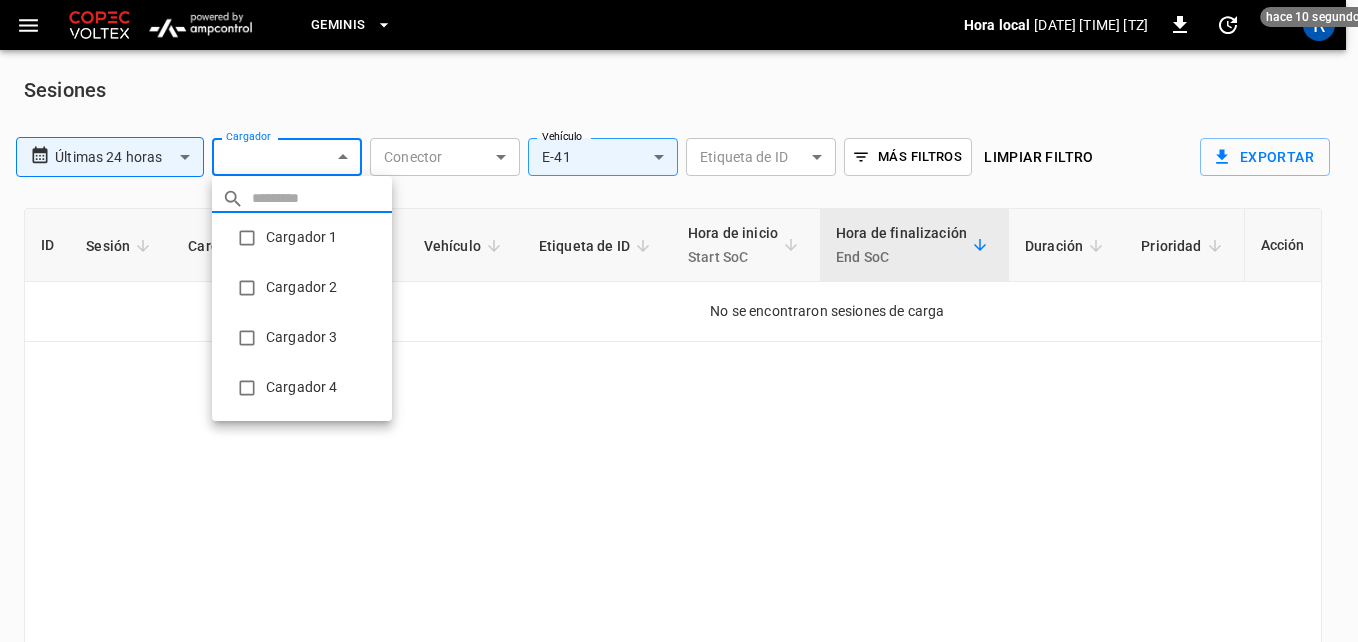 click on "Cargador 1" at bounding box center [302, 238] 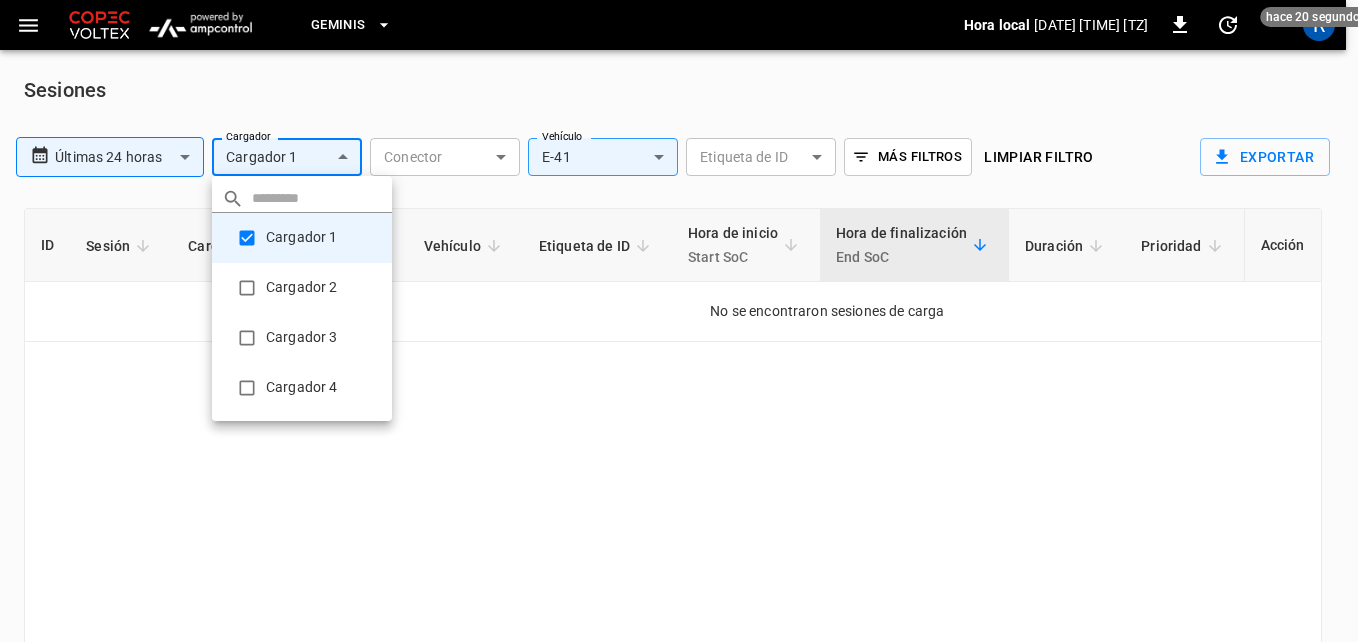 click on "Cargador 2" at bounding box center [302, 288] 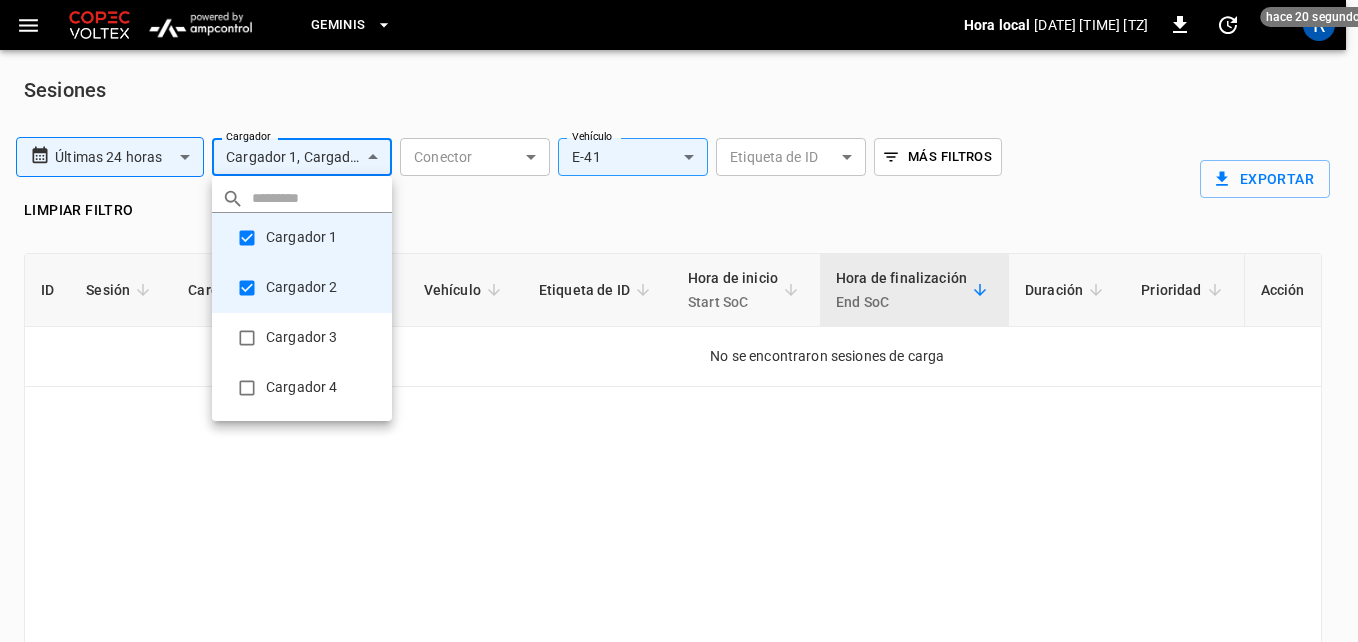 click on "Cargador 3" at bounding box center (302, 338) 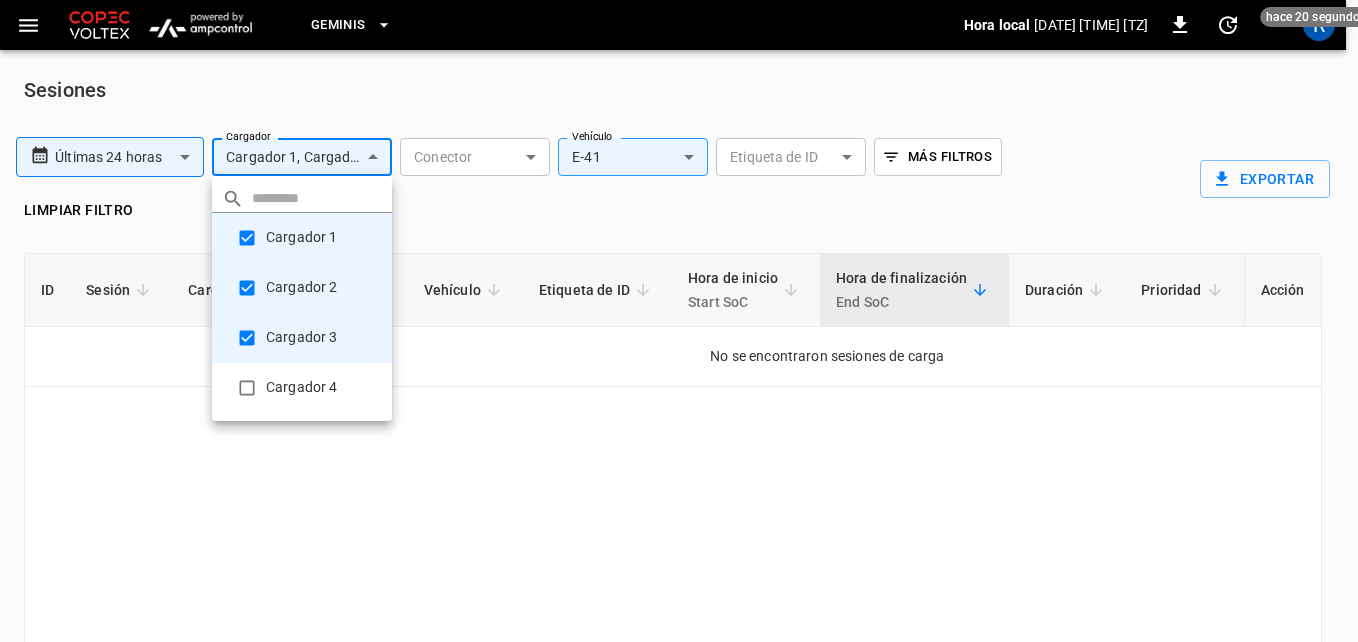 click on "Cargador 4" at bounding box center (302, 388) 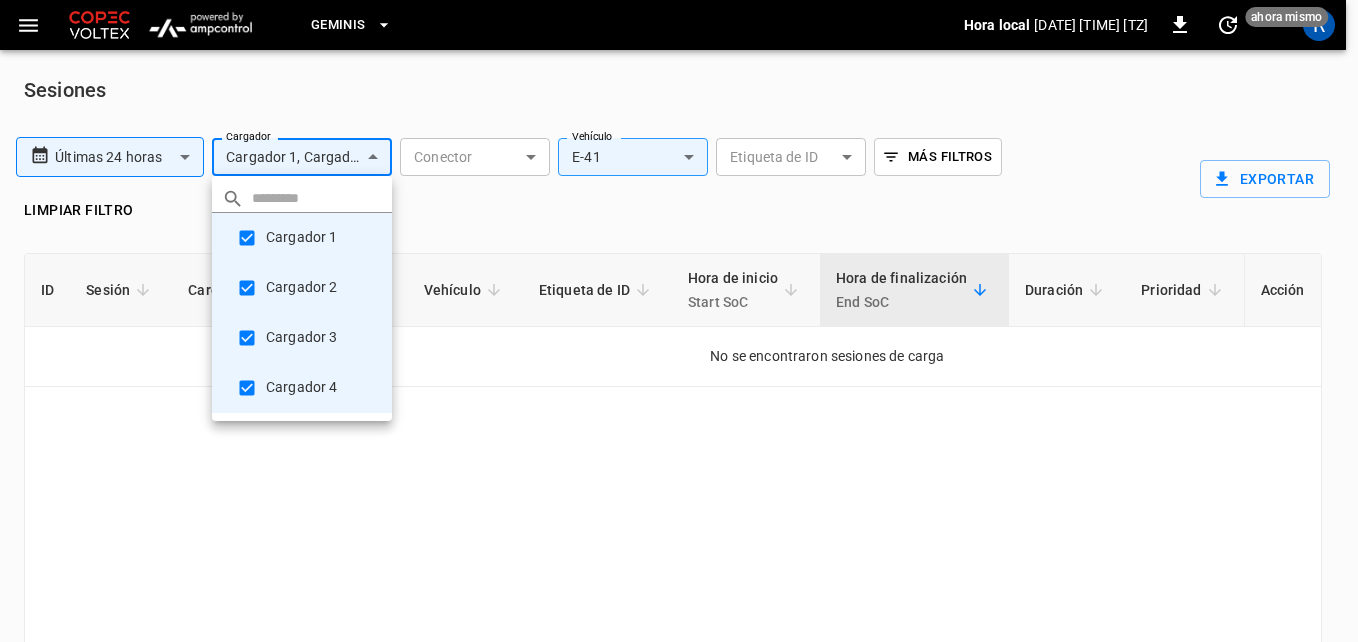 click at bounding box center [679, 321] 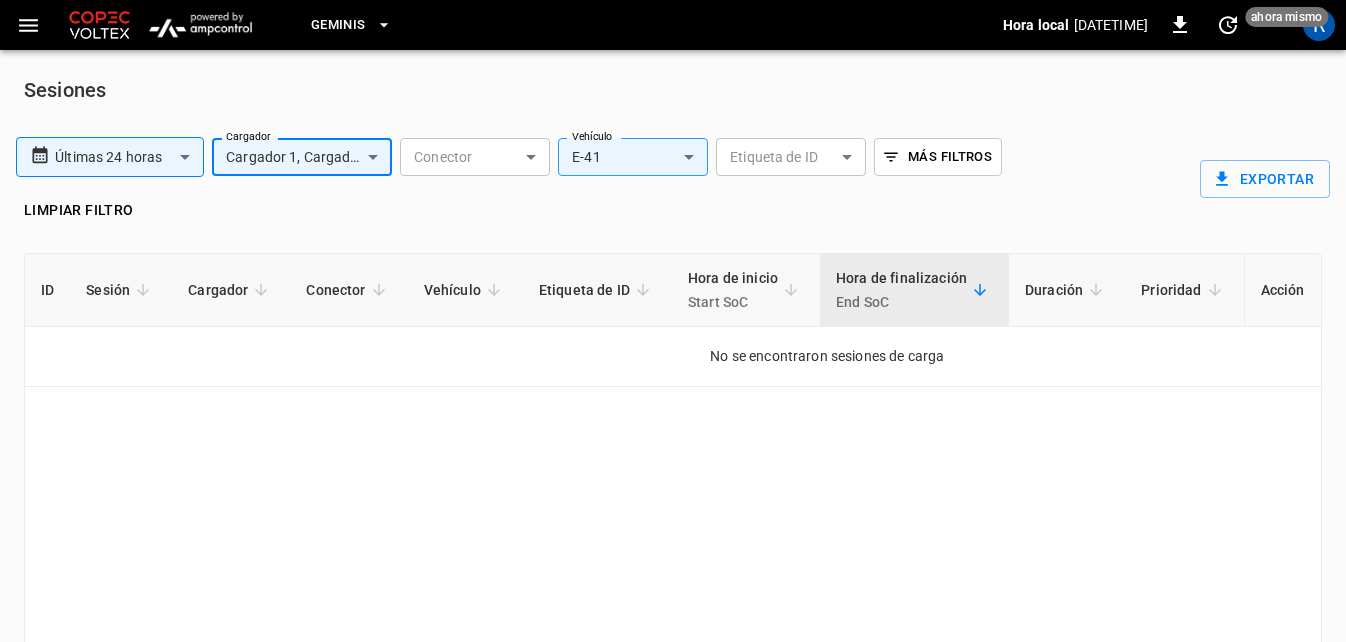 click 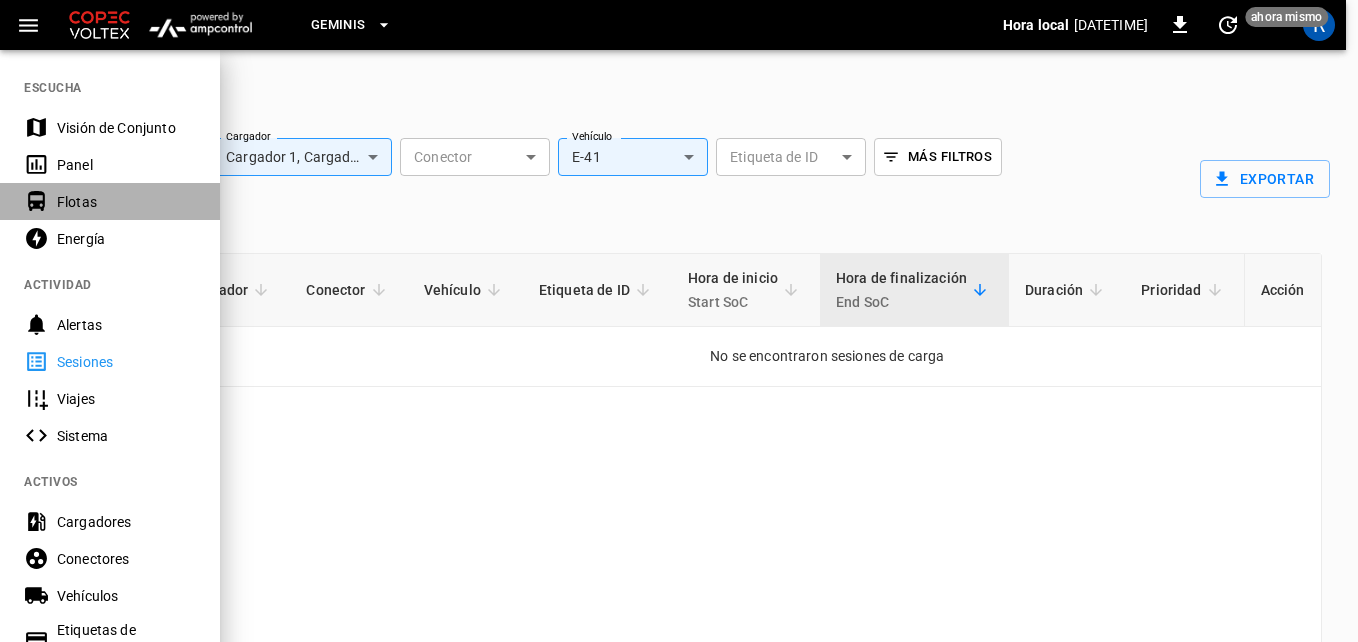 click on "Flotas" at bounding box center (126, 202) 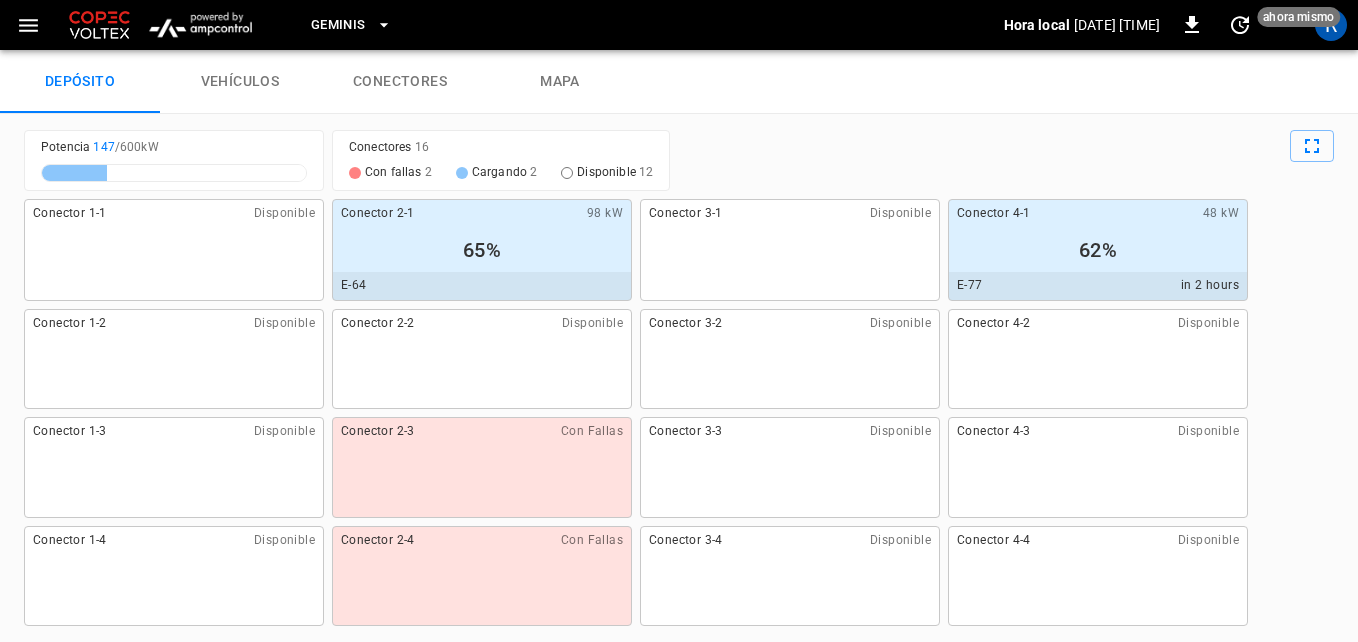 click on "vehículos" at bounding box center (240, 82) 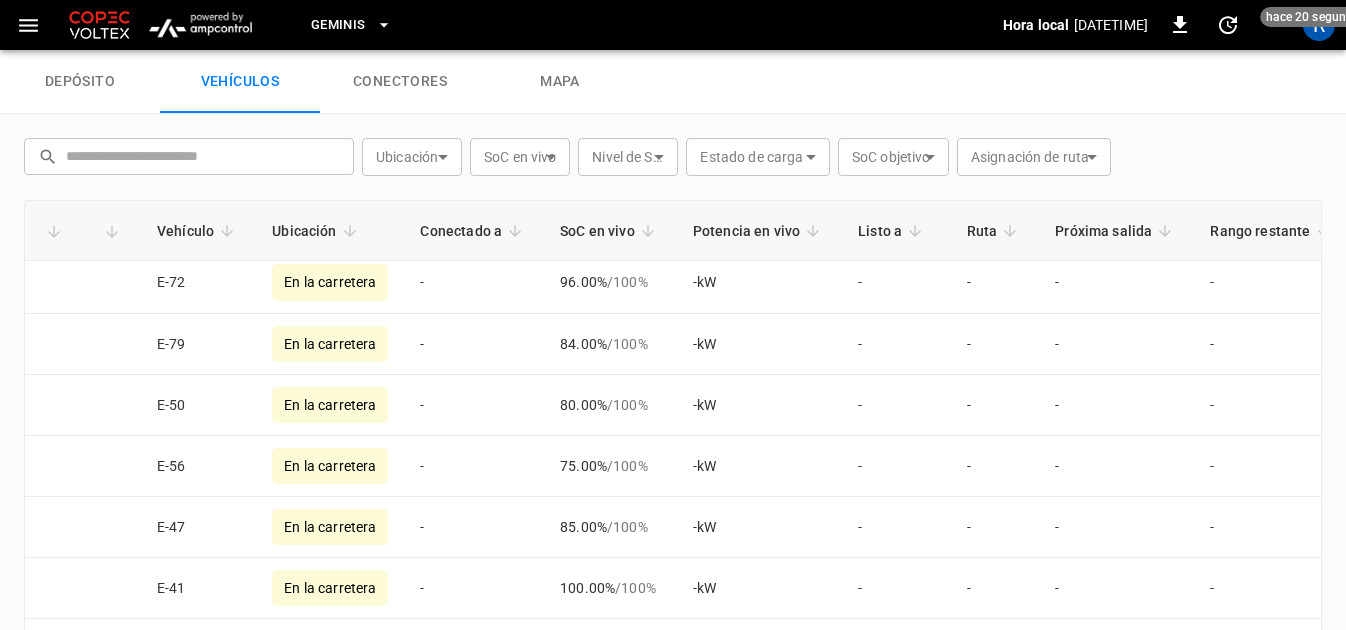 scroll, scrollTop: 2000, scrollLeft: 0, axis: vertical 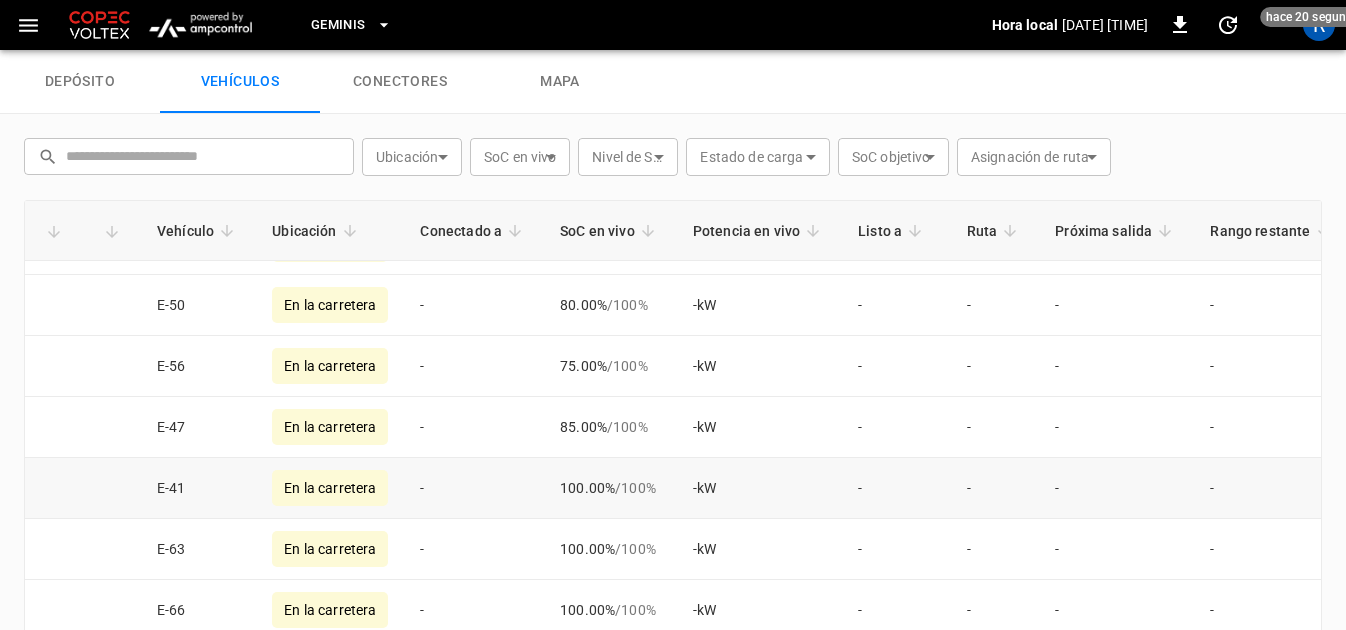 click on "E-41" at bounding box center (198, 488) 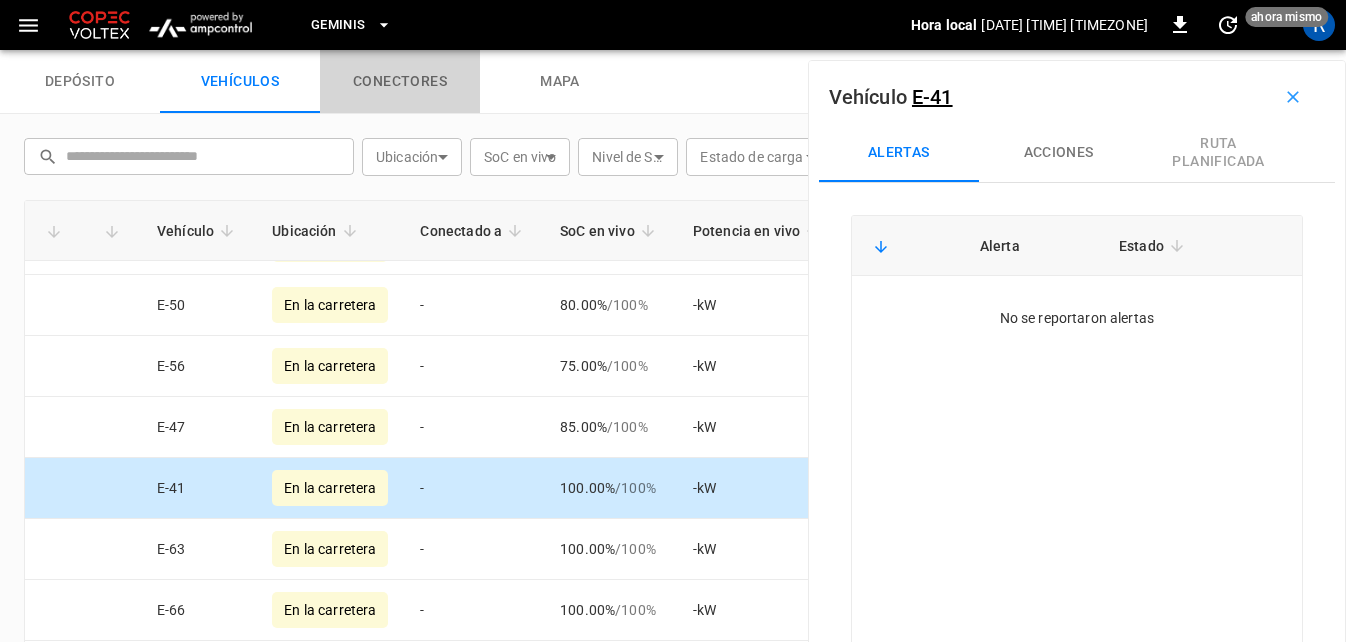 click on "conectores" at bounding box center (400, 82) 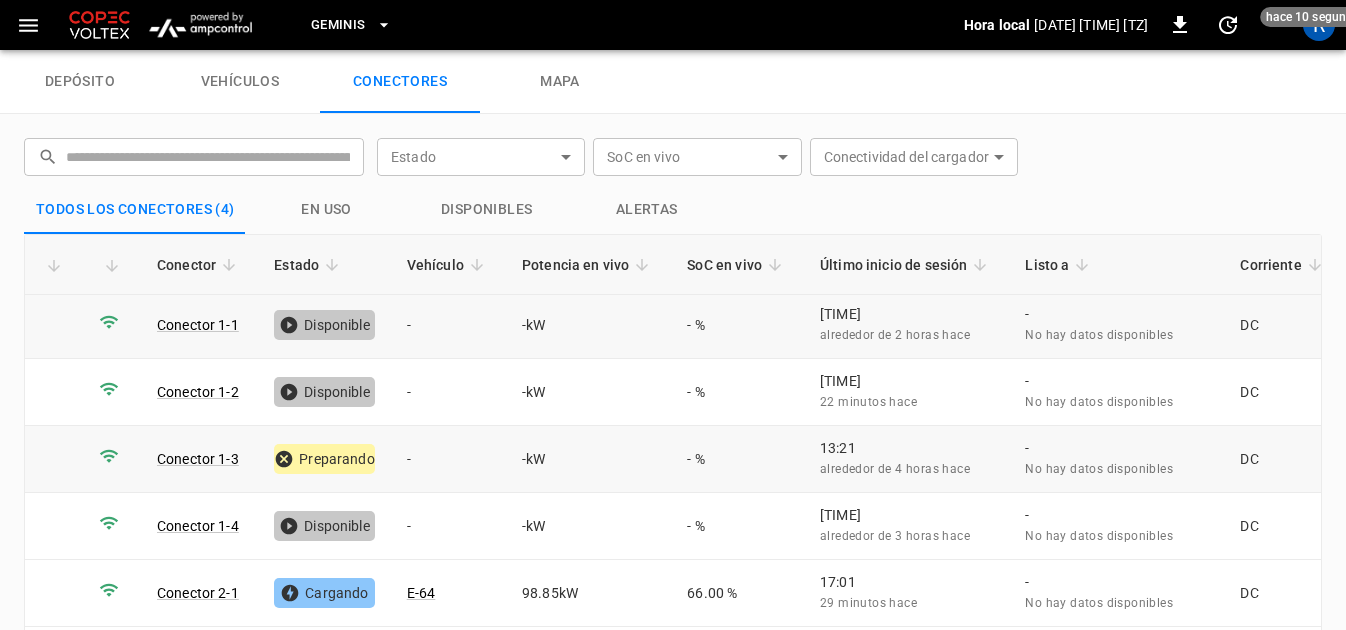 scroll, scrollTop: 0, scrollLeft: 0, axis: both 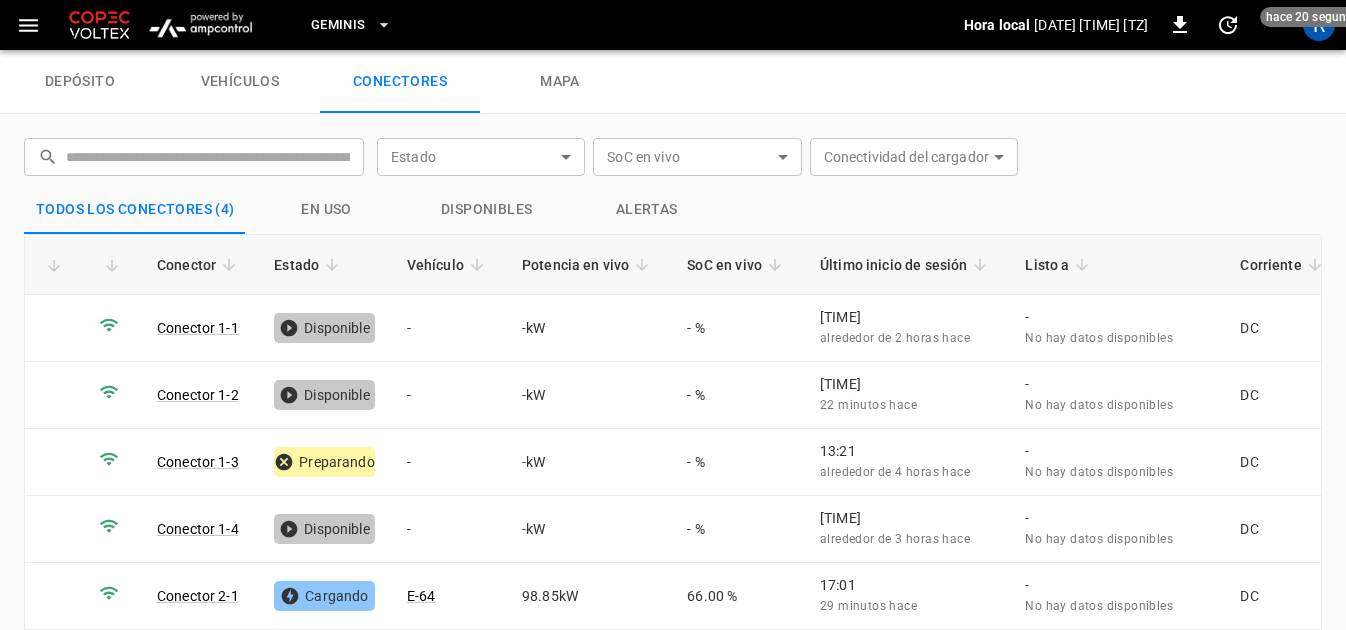 click 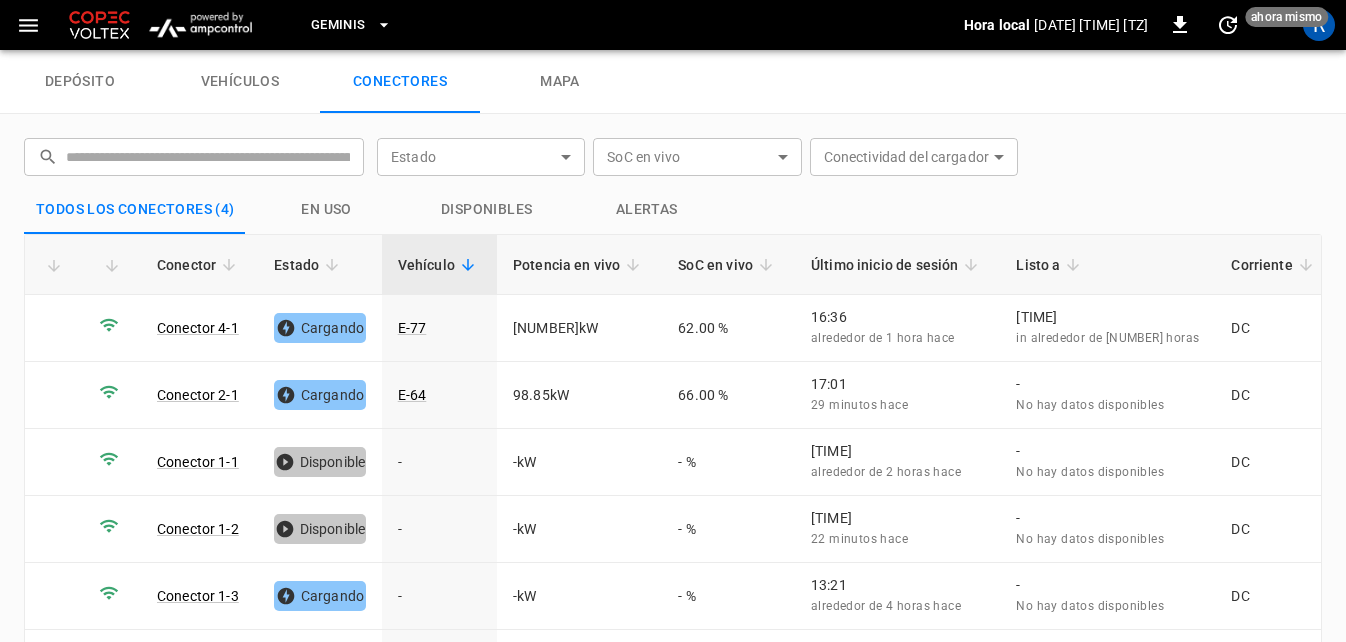 click on "vehículos" at bounding box center [240, 82] 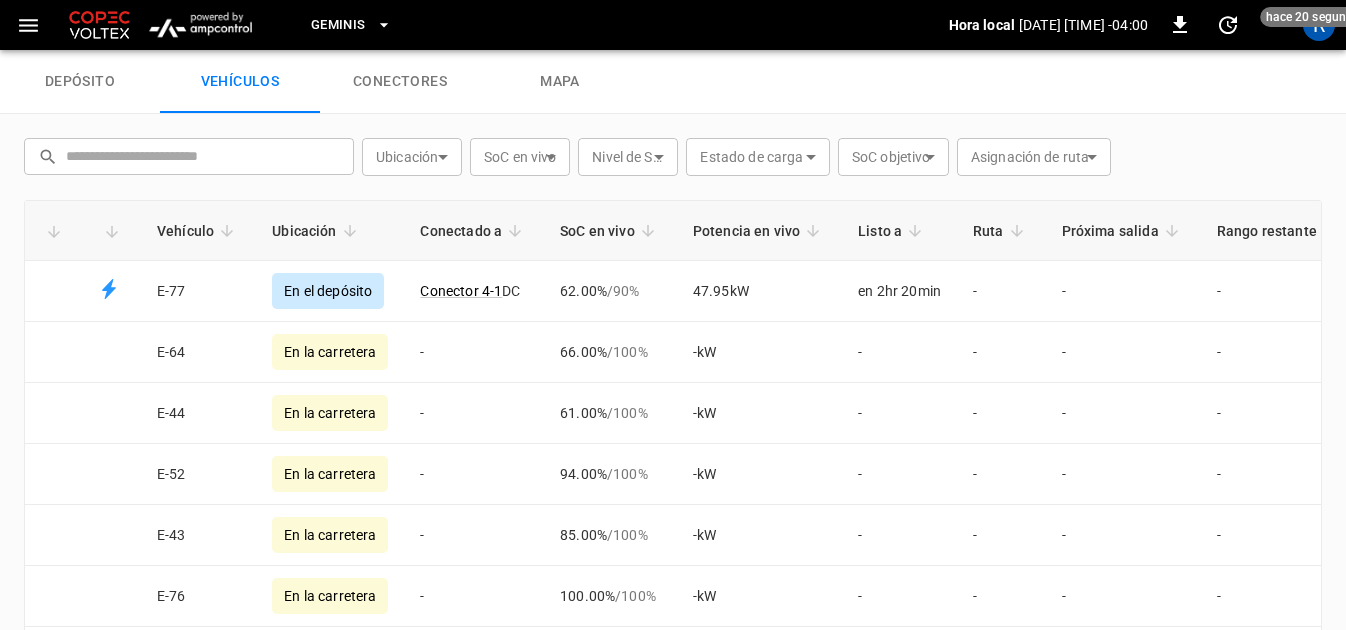 click 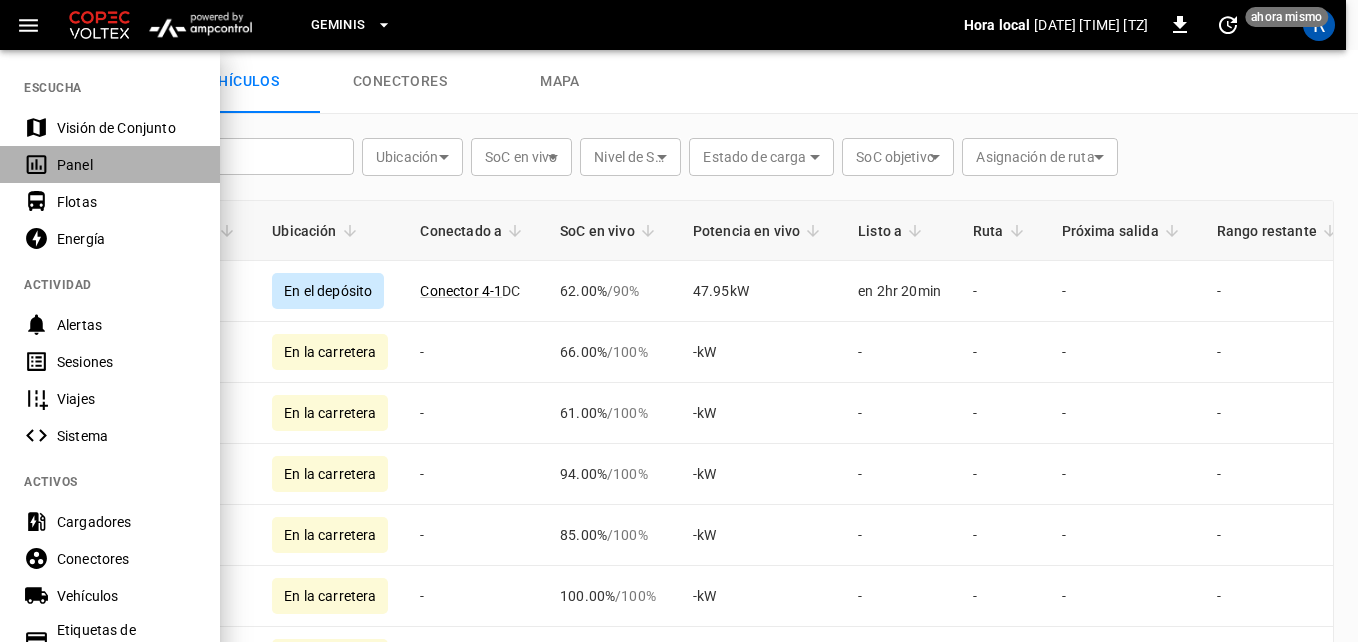 click on "Panel" at bounding box center [126, 165] 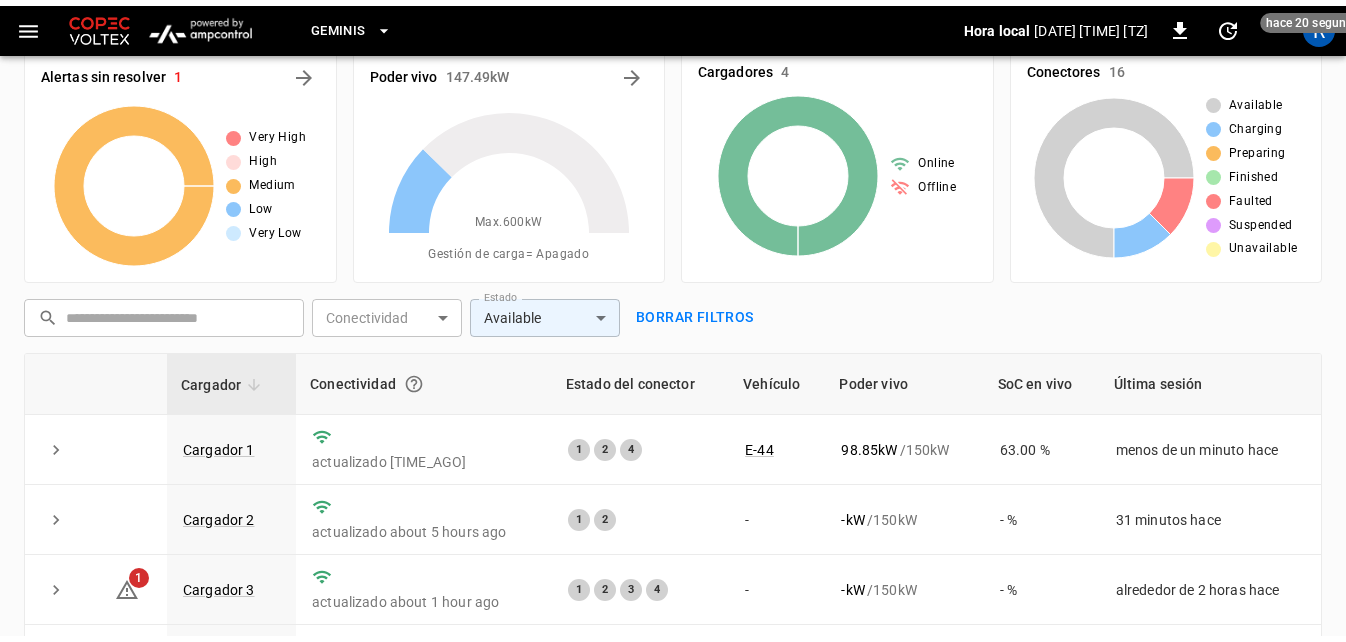 scroll, scrollTop: 0, scrollLeft: 0, axis: both 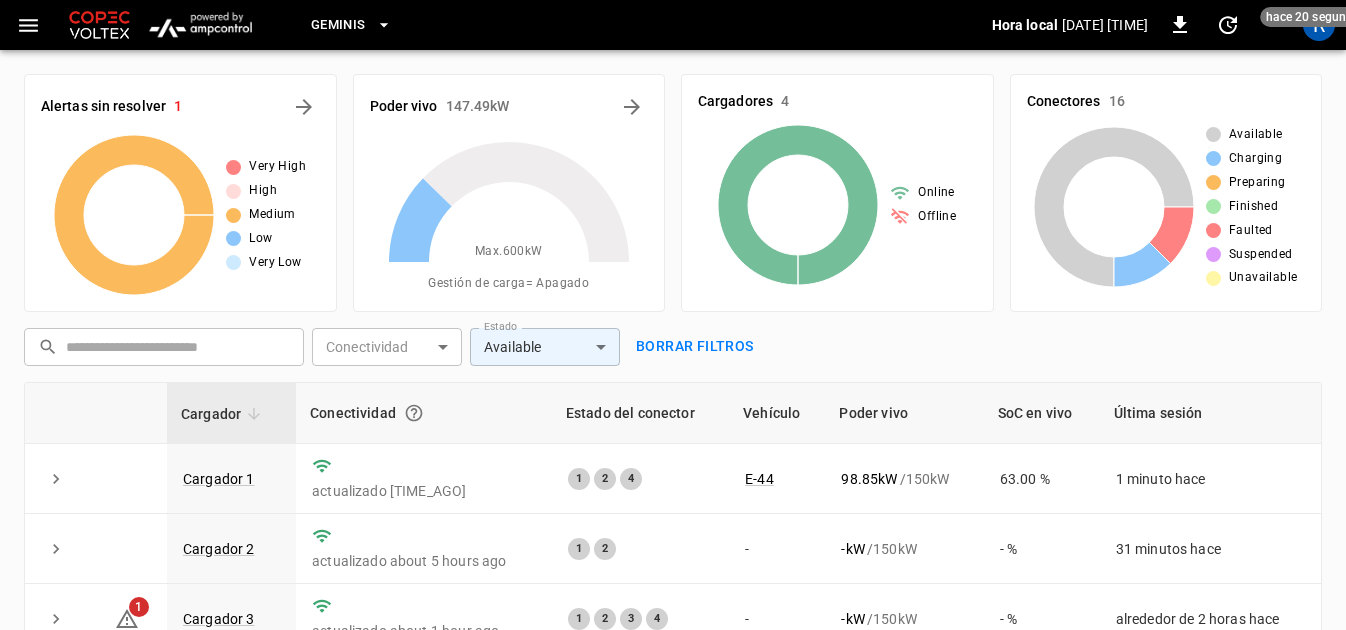 click 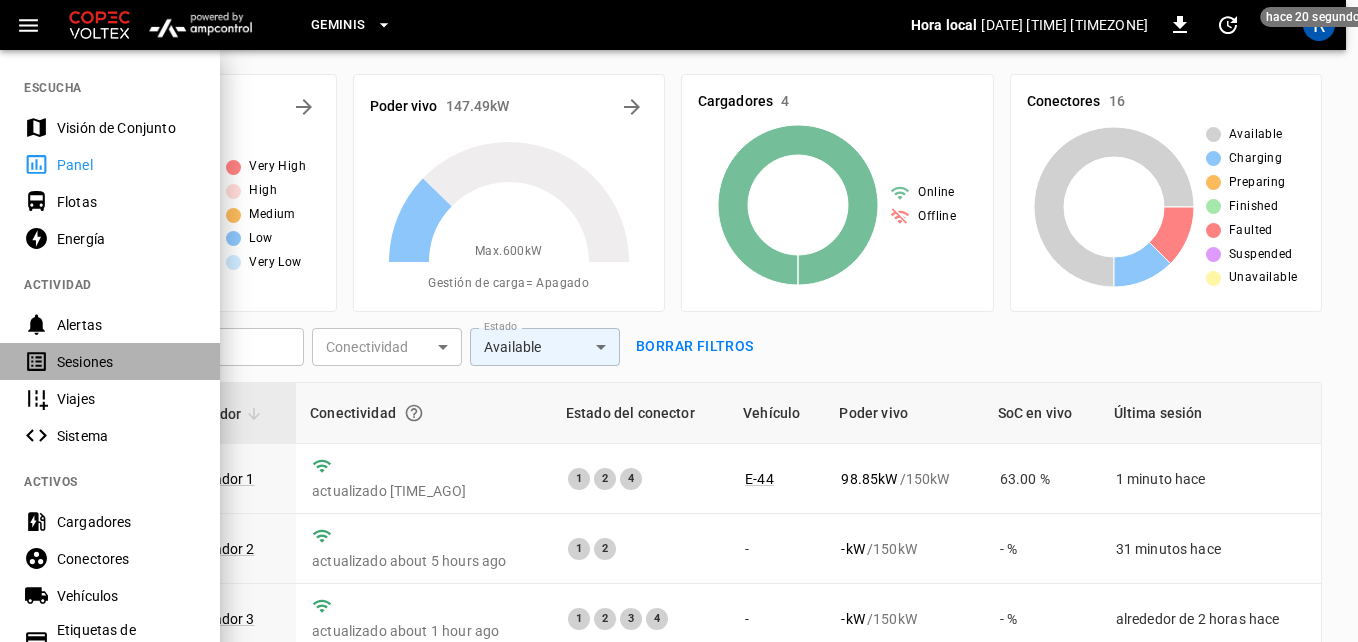 click on "Sesiones" at bounding box center [126, 362] 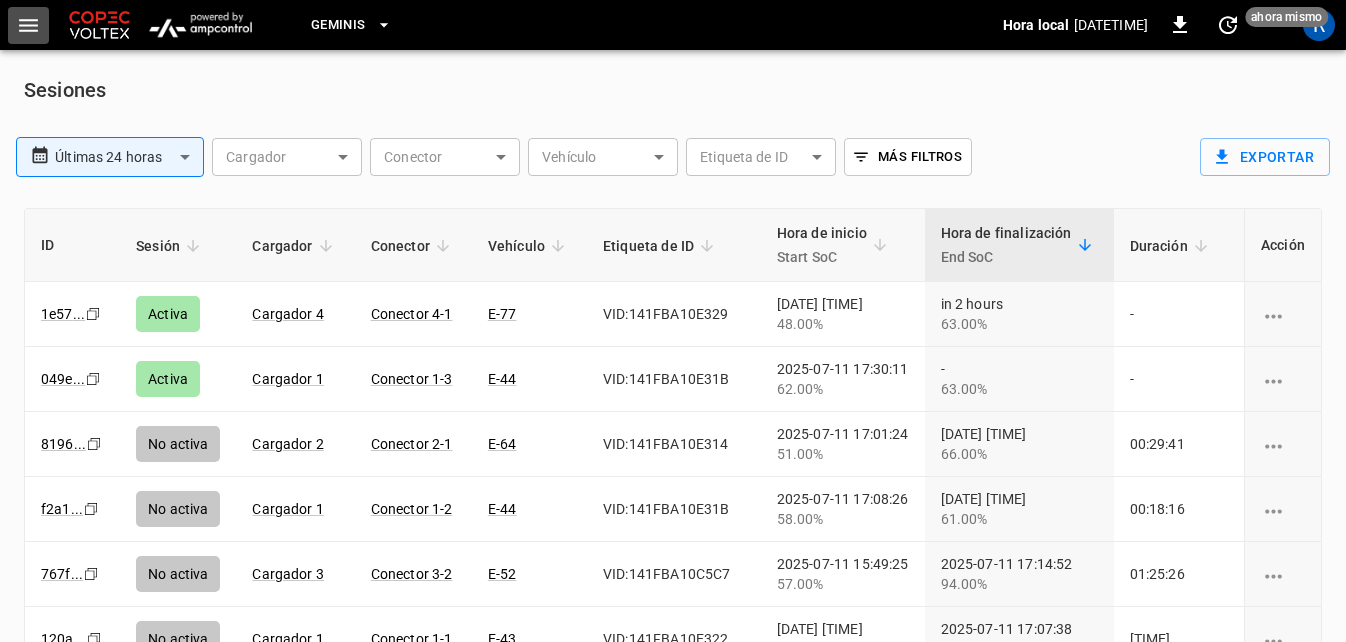 click 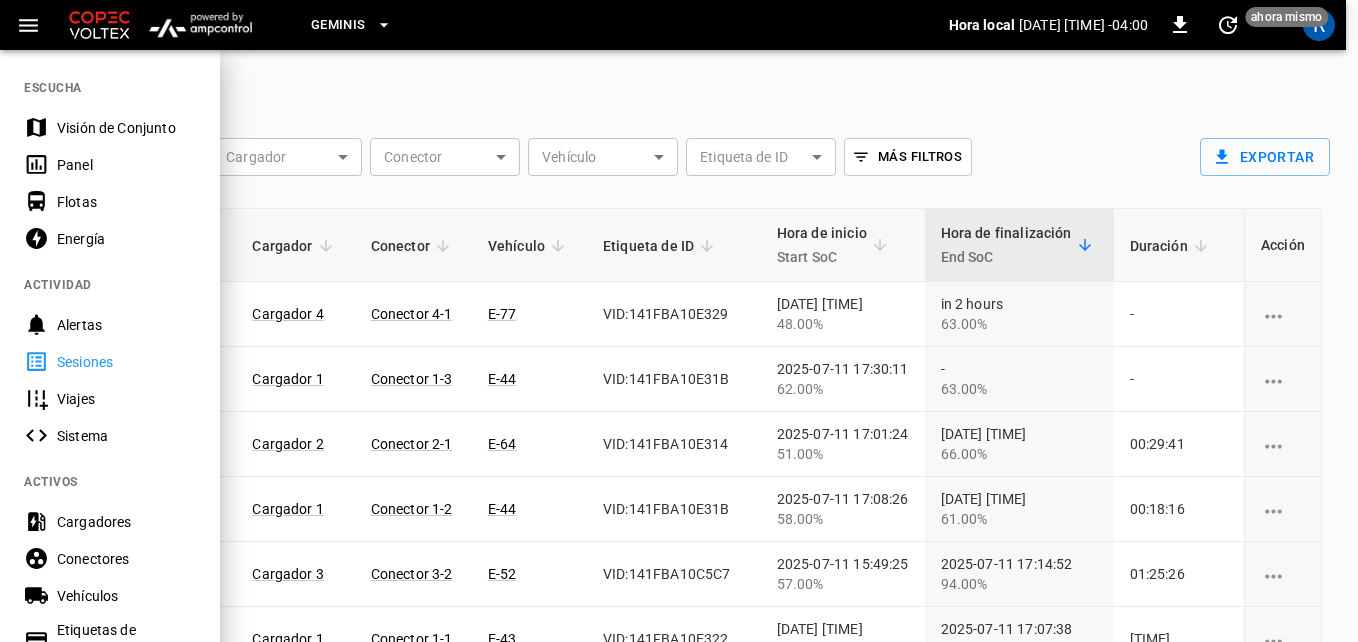 click on "Panel" at bounding box center (126, 165) 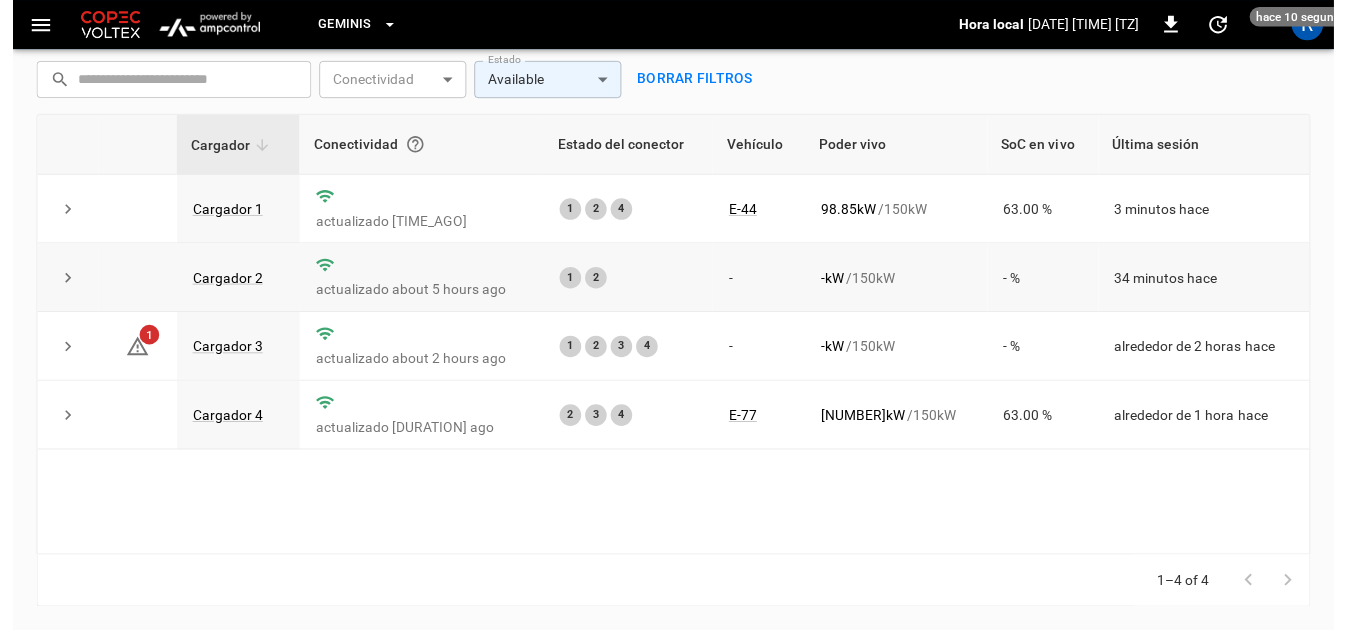 scroll, scrollTop: 0, scrollLeft: 0, axis: both 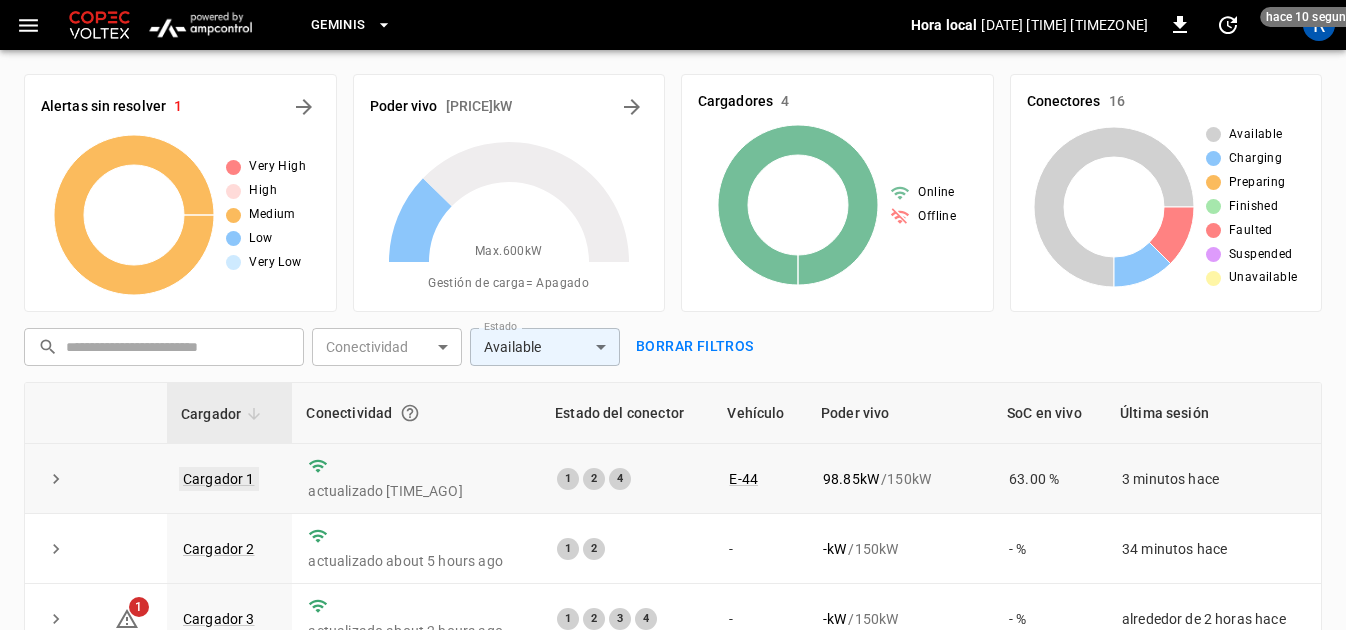 click on "Cargador 1" at bounding box center (219, 479) 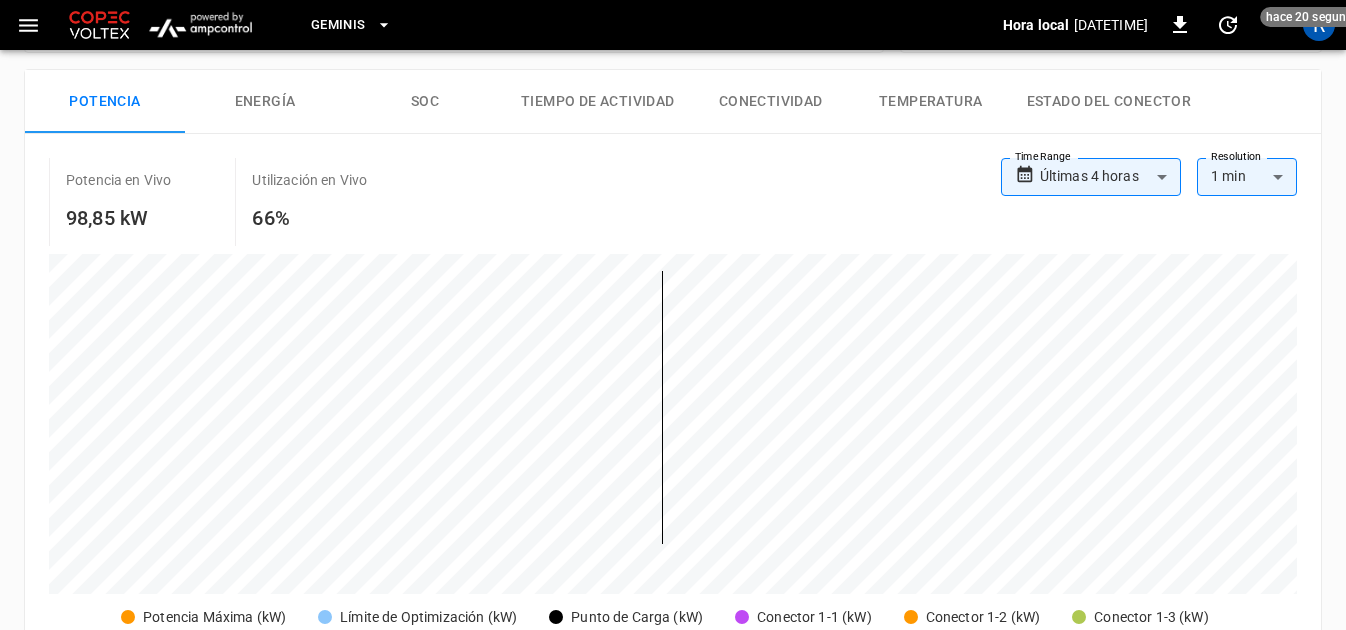 scroll, scrollTop: 0, scrollLeft: 0, axis: both 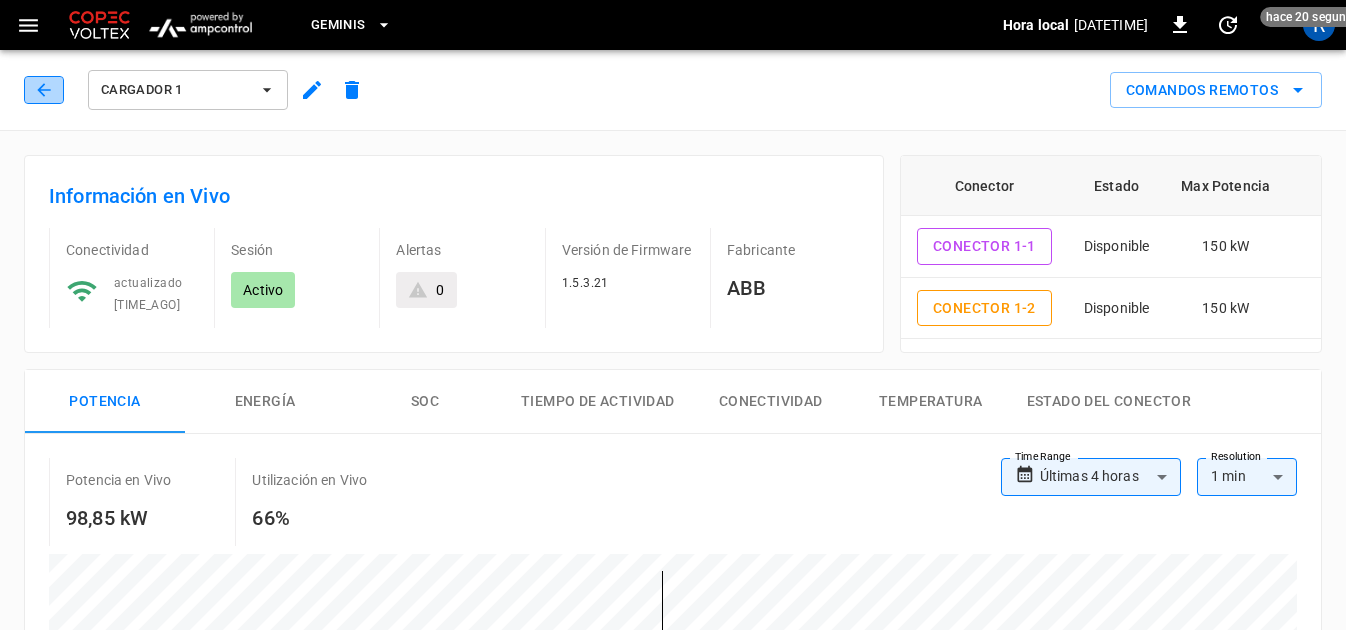 click 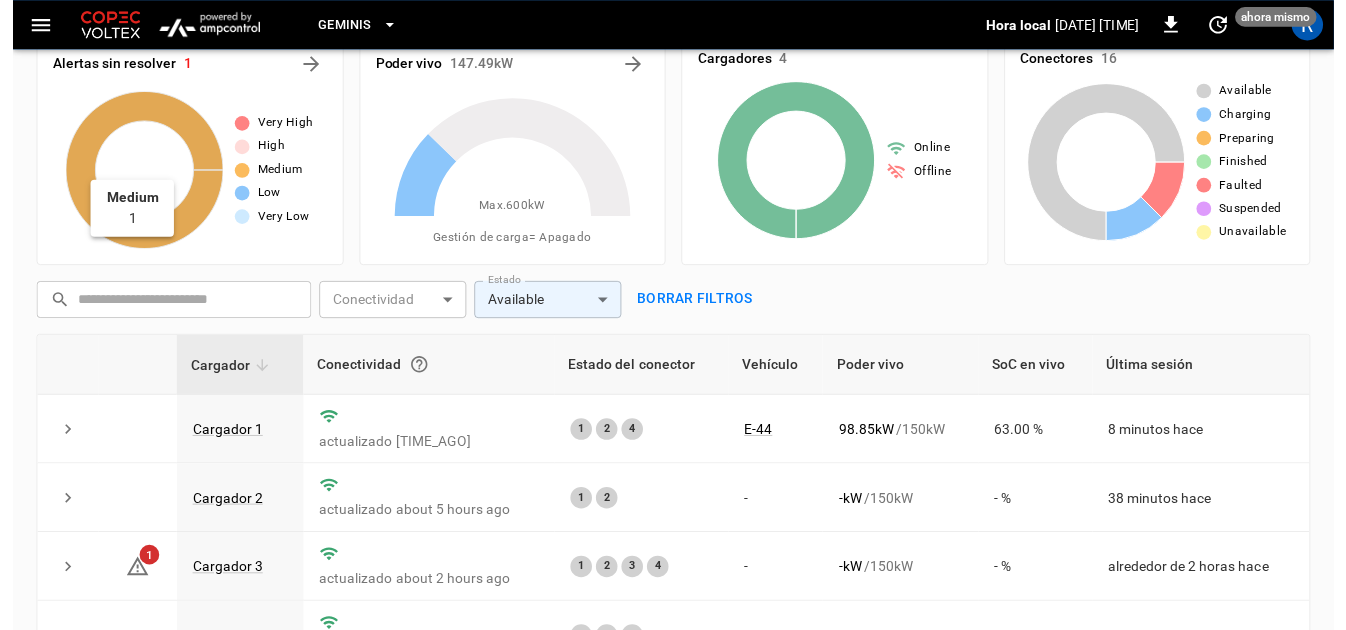 scroll, scrollTop: 0, scrollLeft: 0, axis: both 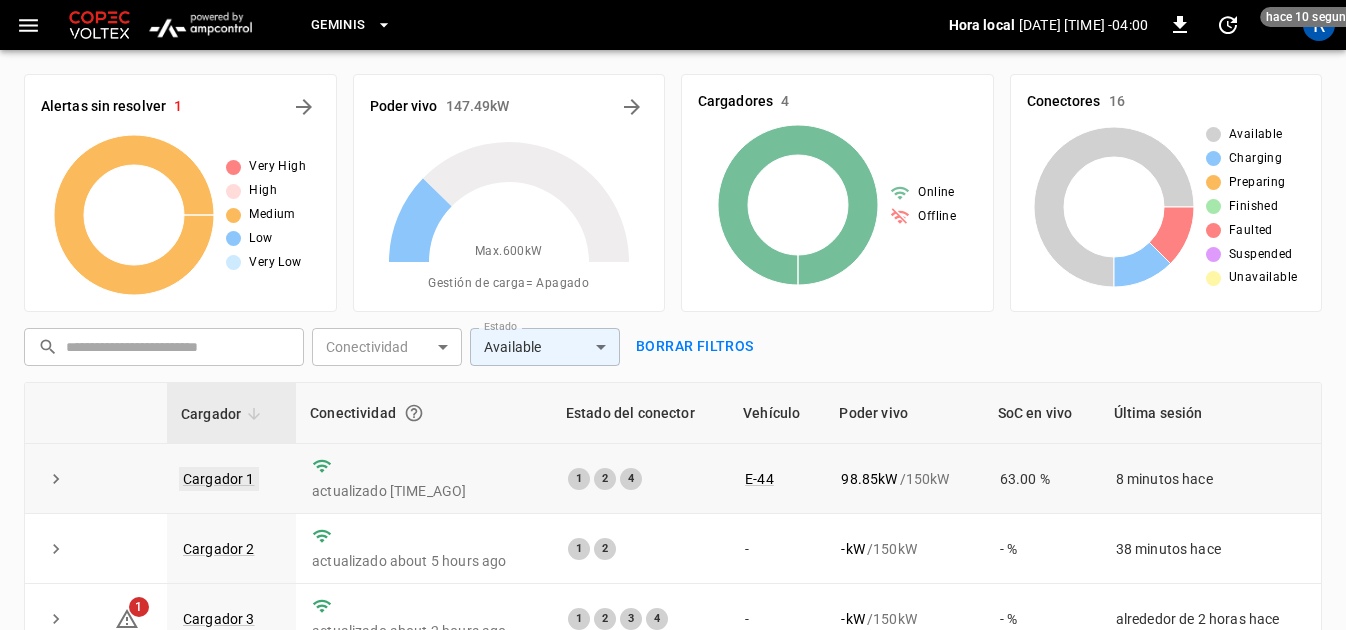 click on "Cargador 1" at bounding box center (219, 479) 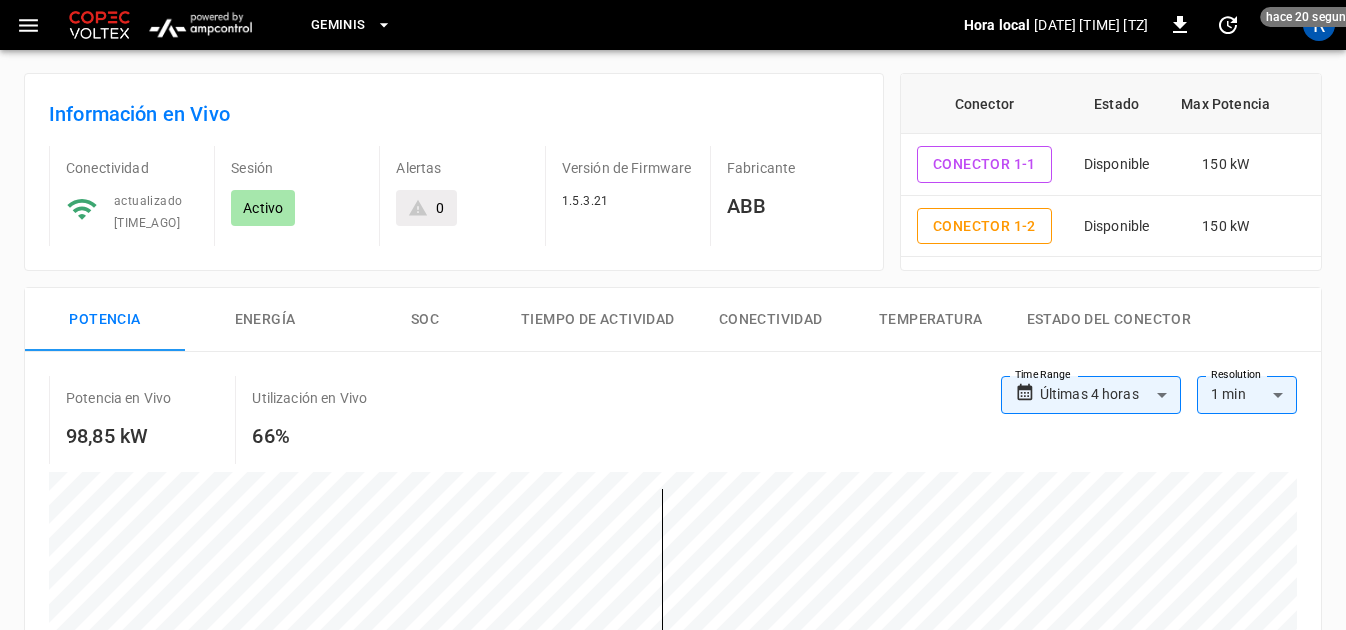 scroll, scrollTop: 0, scrollLeft: 0, axis: both 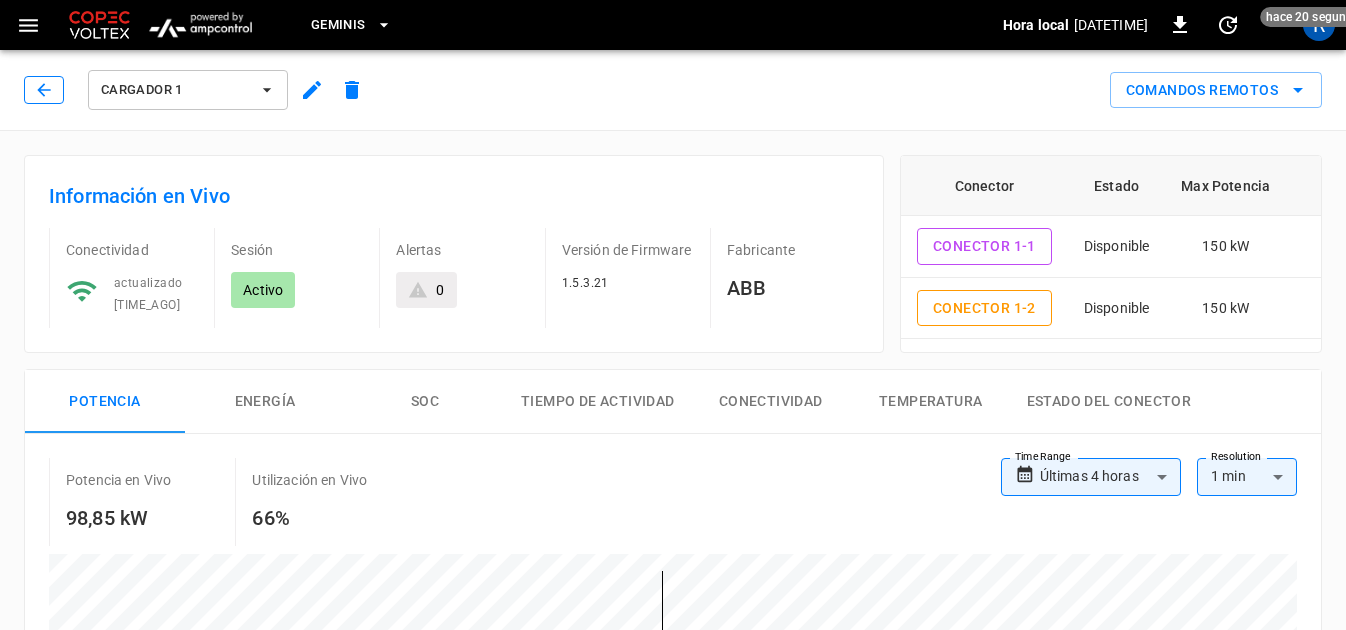 click 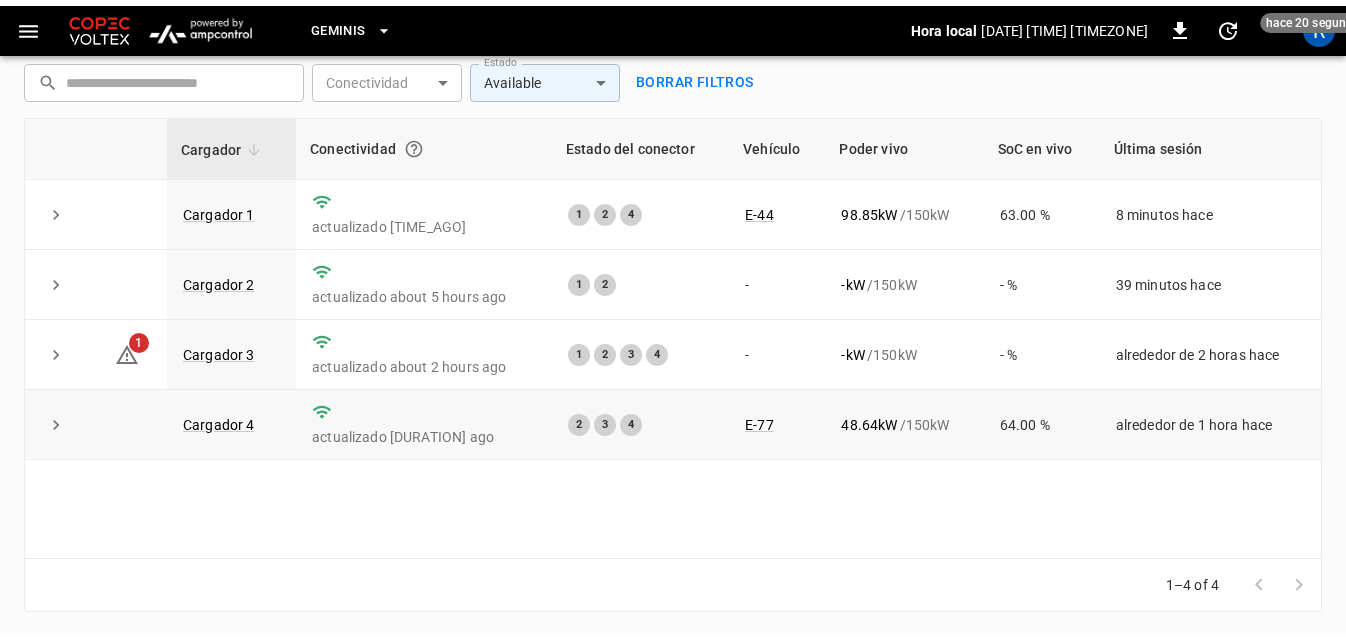 scroll, scrollTop: 266, scrollLeft: 0, axis: vertical 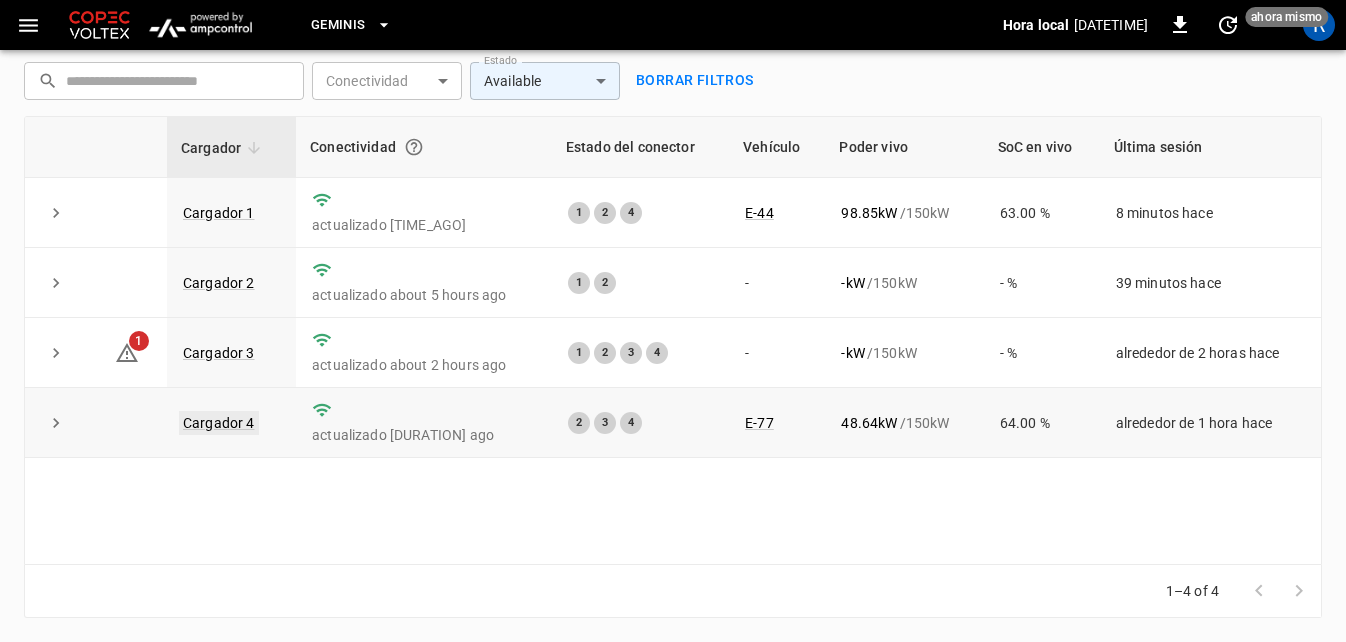 click on "Cargador 4" at bounding box center (219, 423) 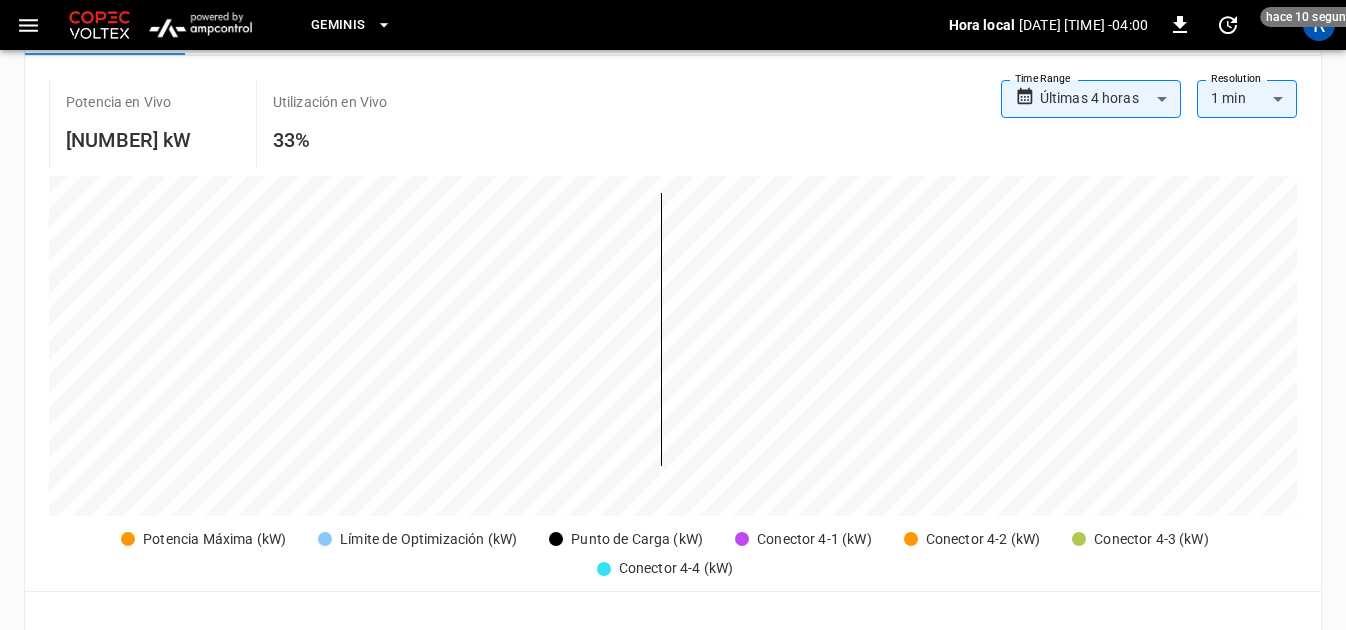 scroll, scrollTop: 0, scrollLeft: 0, axis: both 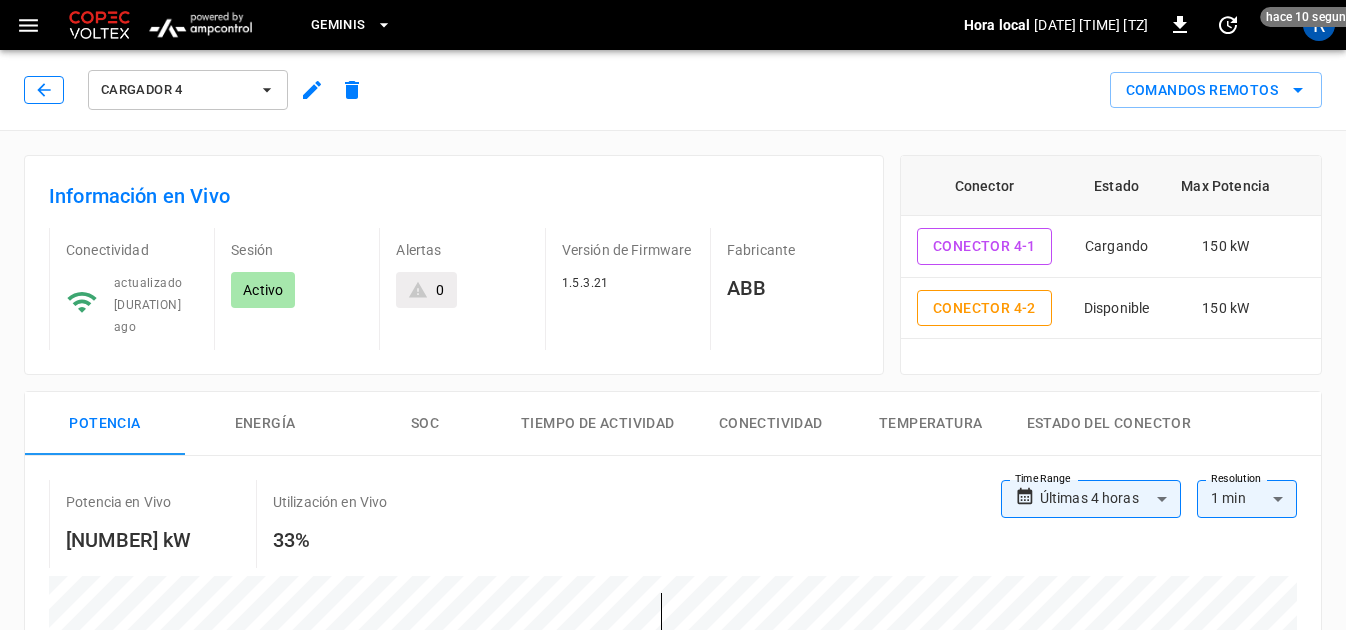 click 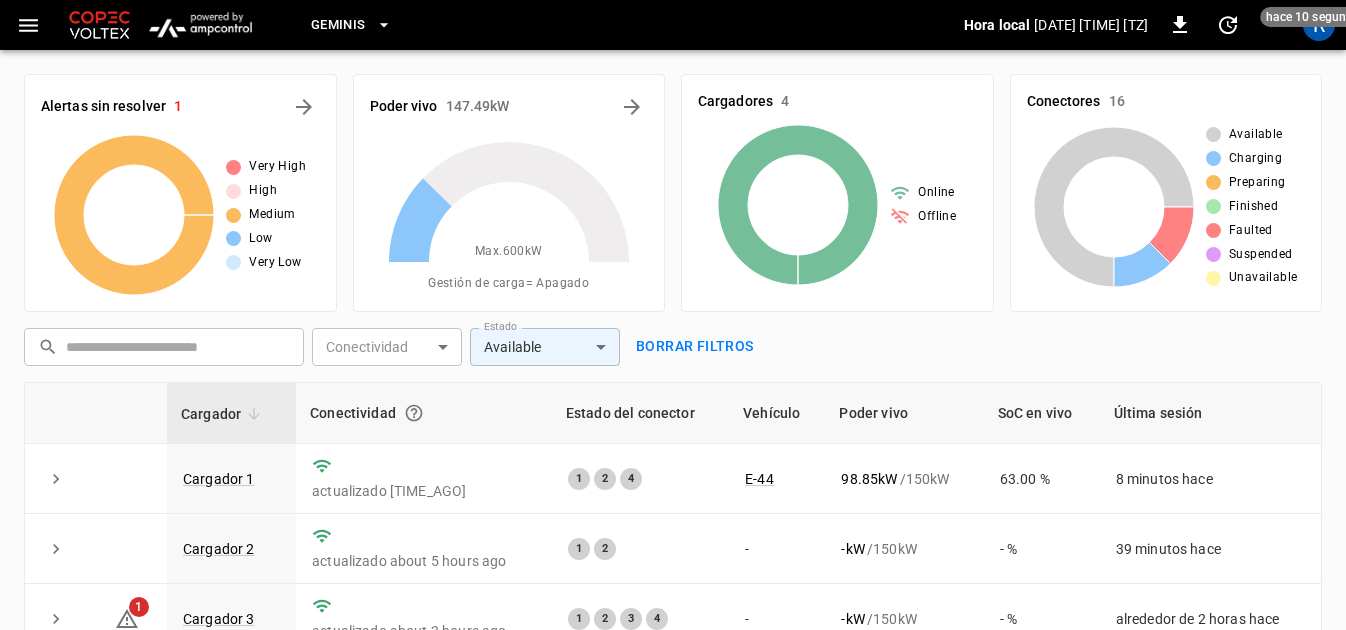 scroll, scrollTop: 266, scrollLeft: 0, axis: vertical 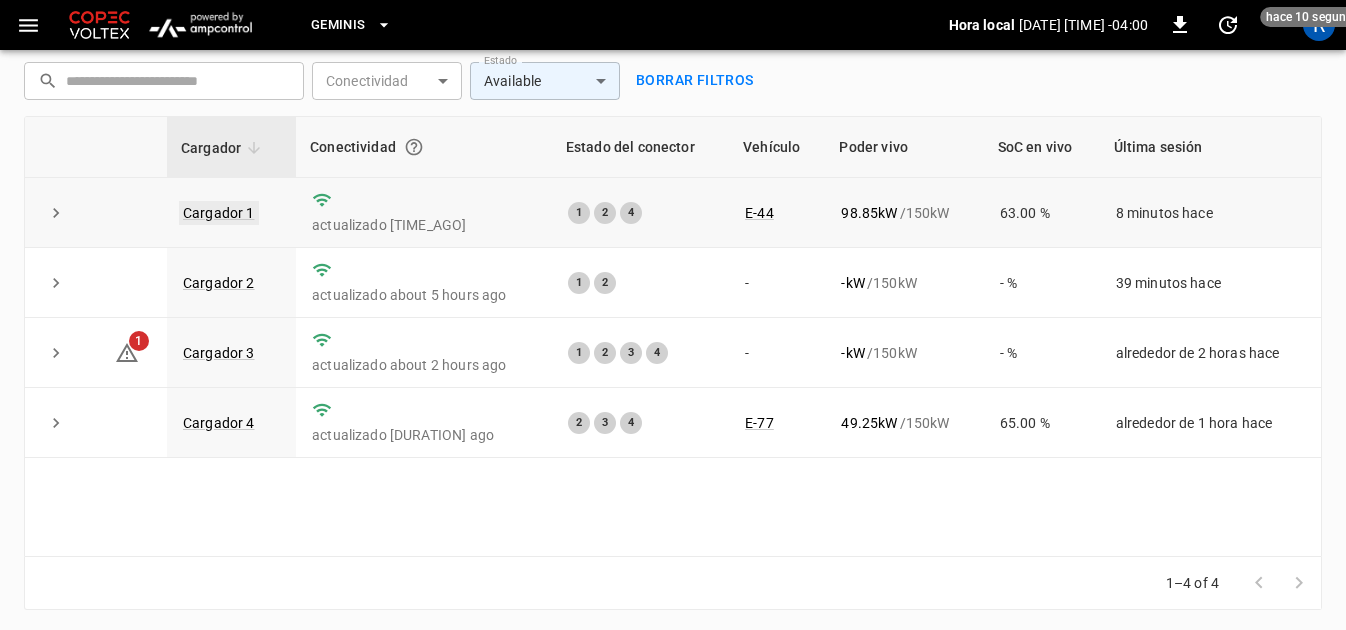 click on "Cargador 1" at bounding box center [219, 213] 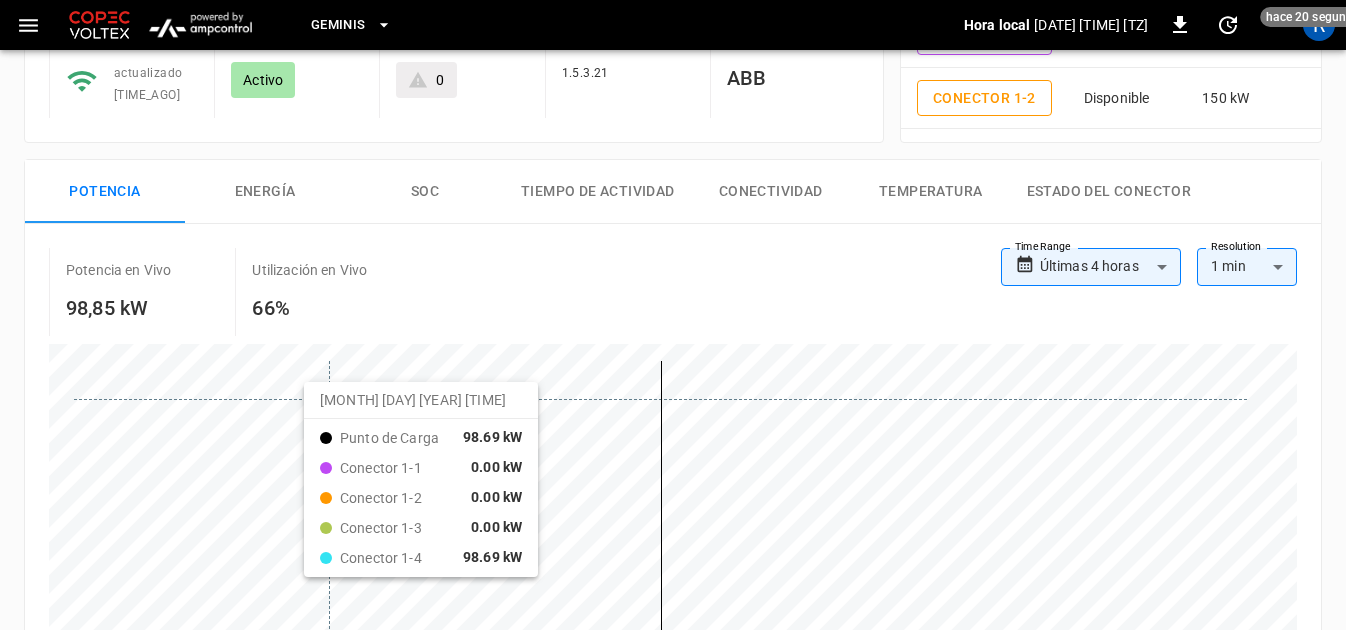 scroll, scrollTop: 0, scrollLeft: 0, axis: both 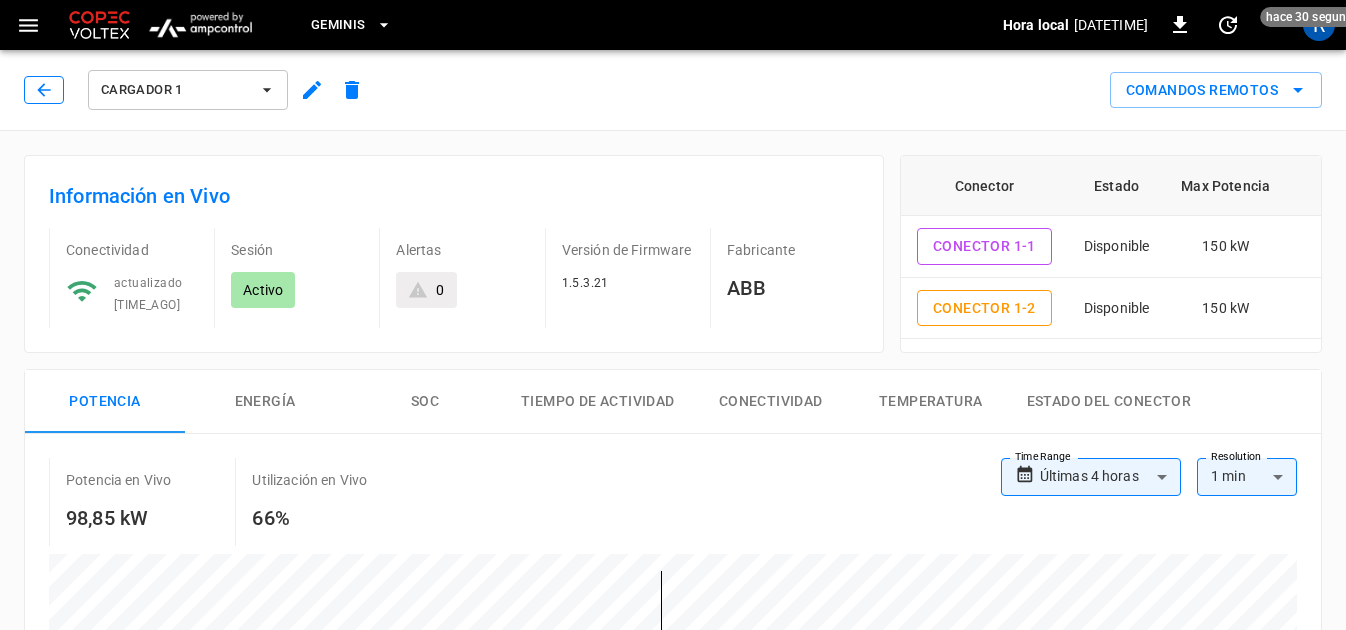 click 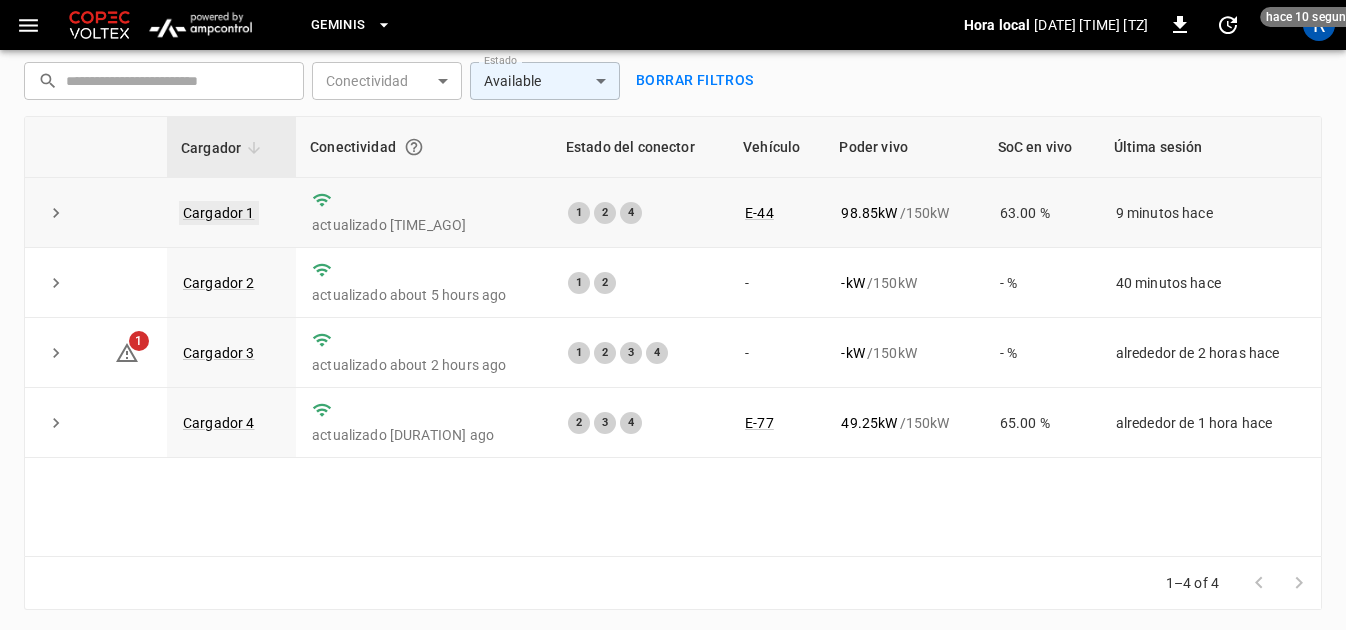 click on "Cargador 1" at bounding box center [219, 213] 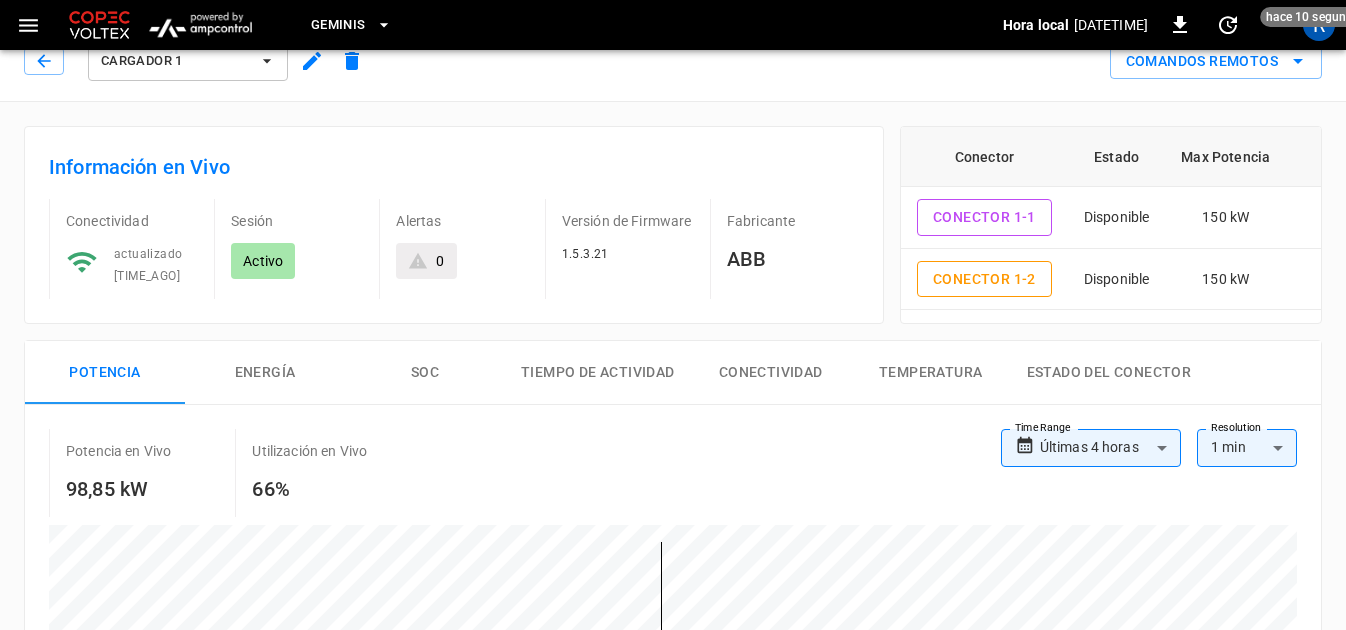 scroll, scrollTop: 0, scrollLeft: 0, axis: both 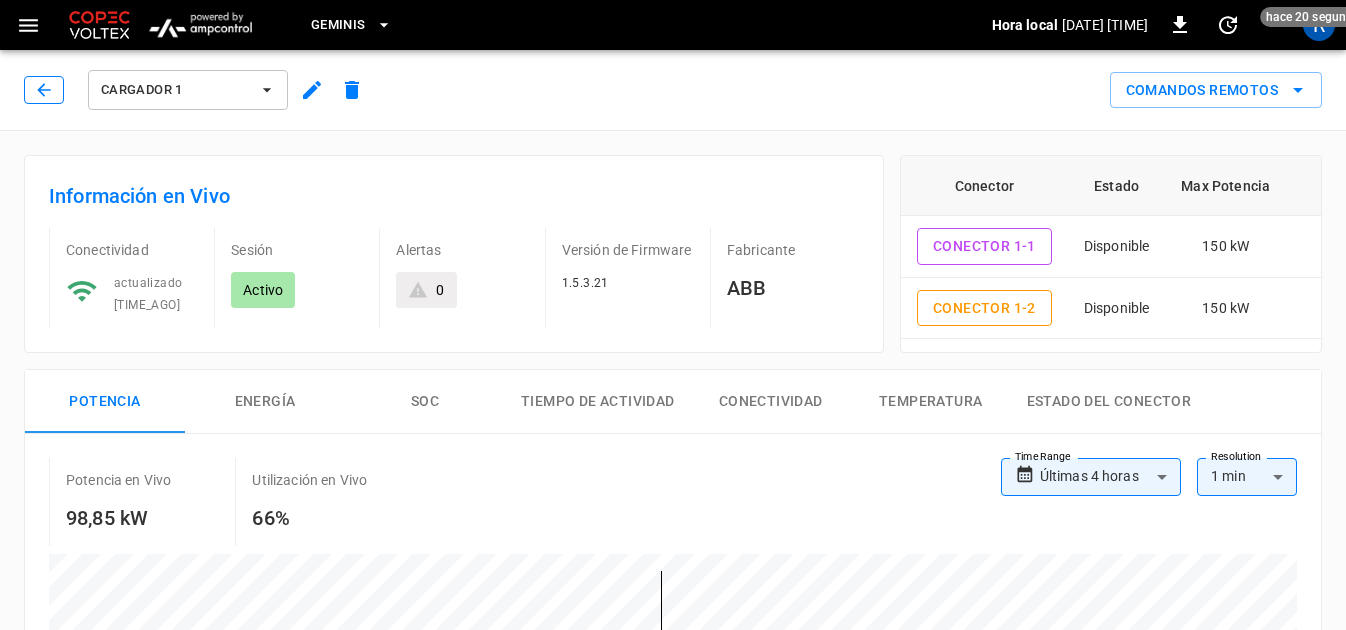 click 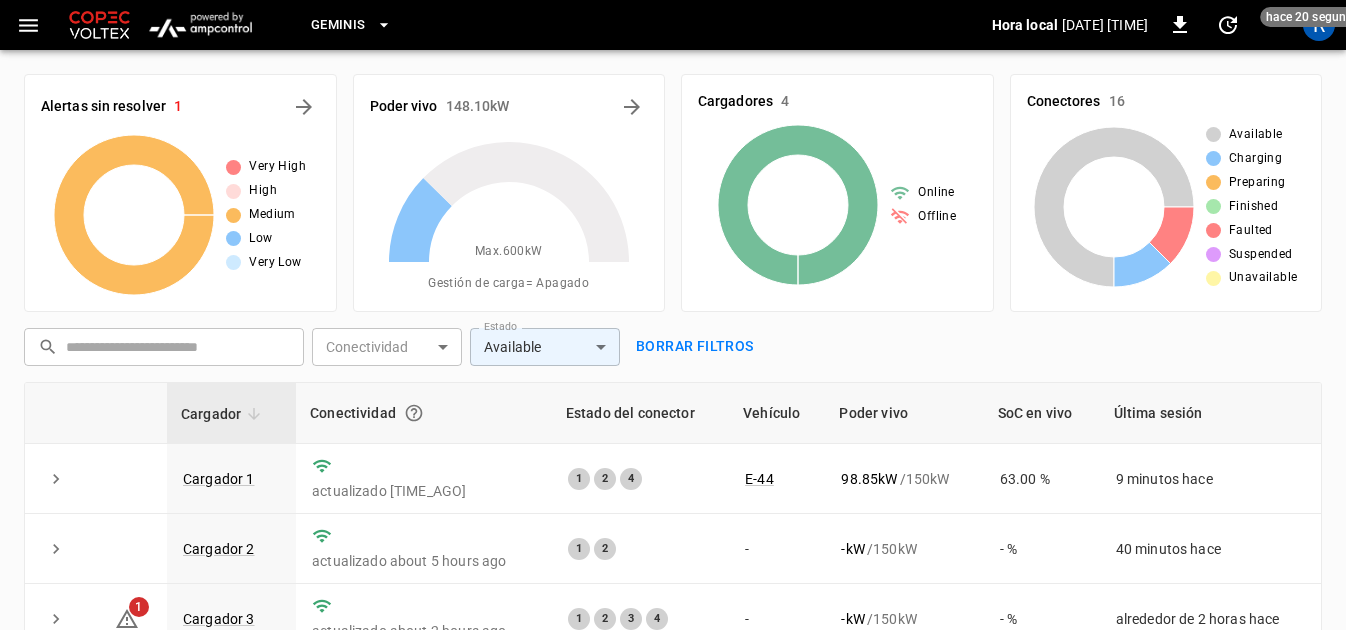 scroll, scrollTop: 266, scrollLeft: 0, axis: vertical 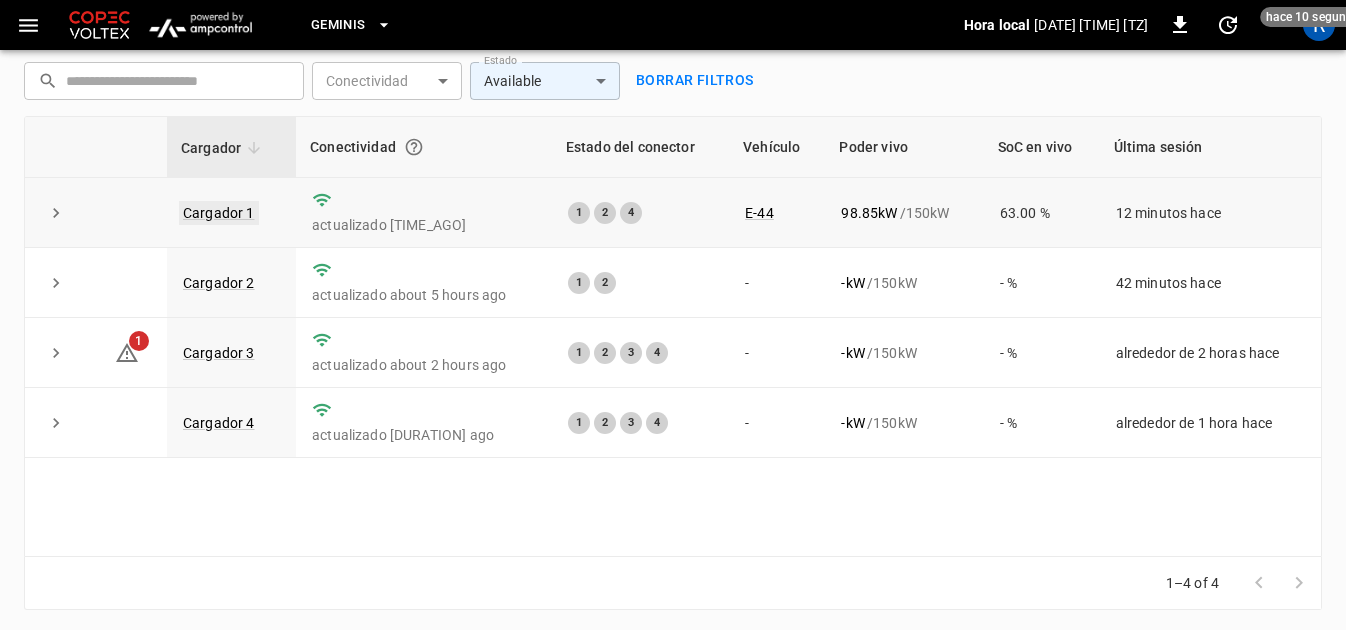 click on "Cargador 1" at bounding box center [219, 213] 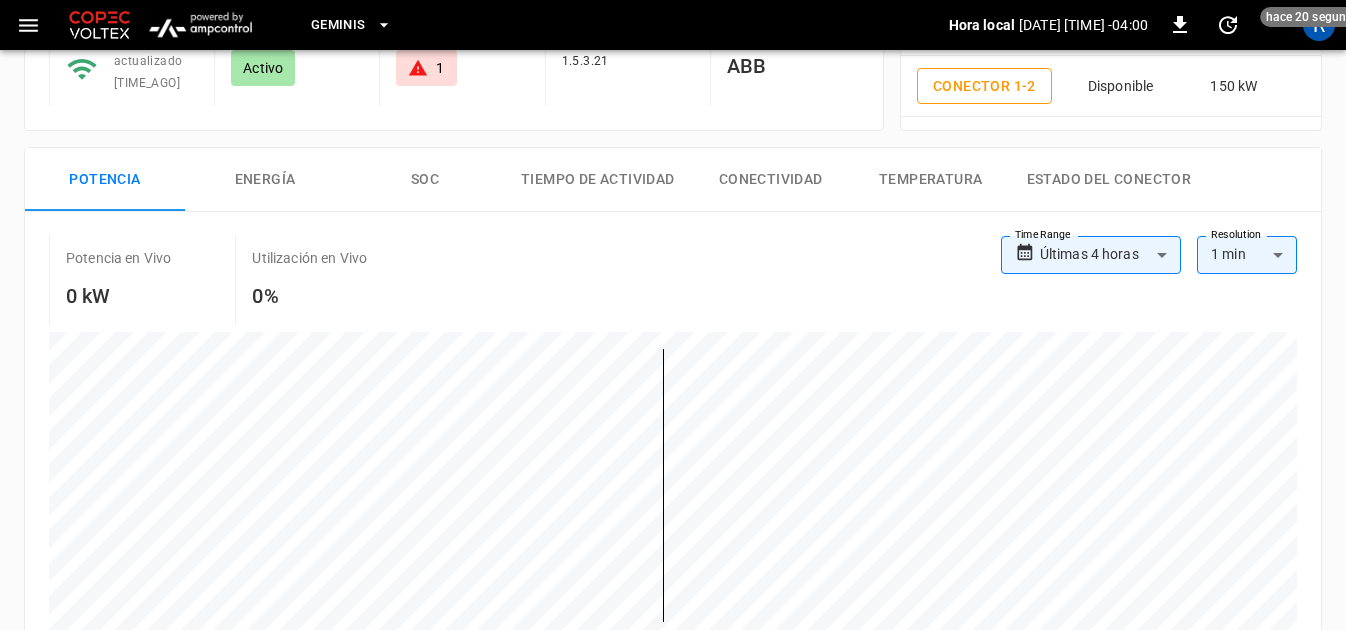 scroll, scrollTop: 0, scrollLeft: 0, axis: both 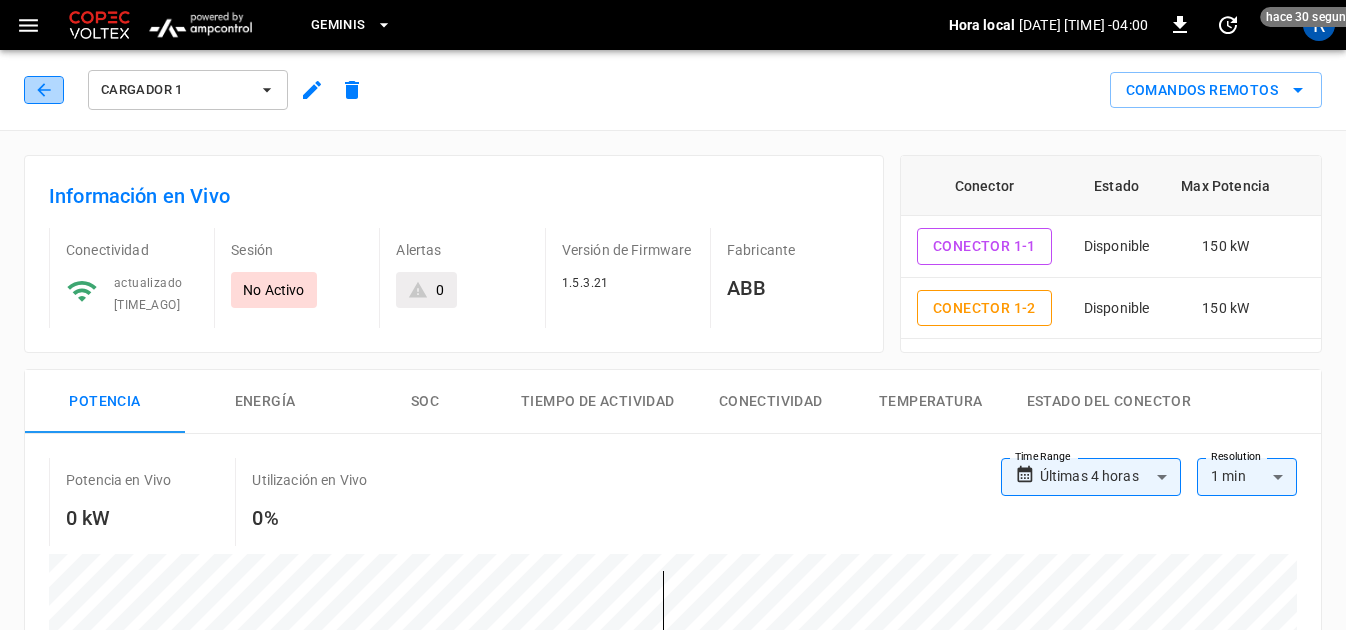 click 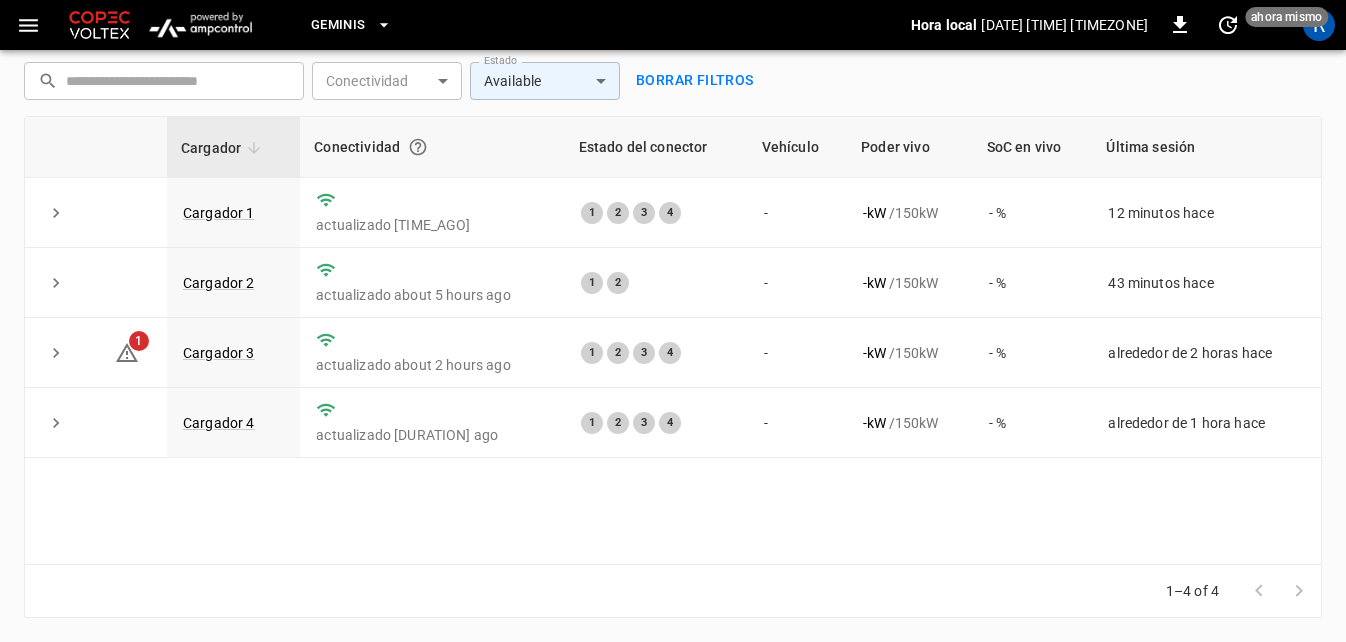 scroll, scrollTop: 0, scrollLeft: 0, axis: both 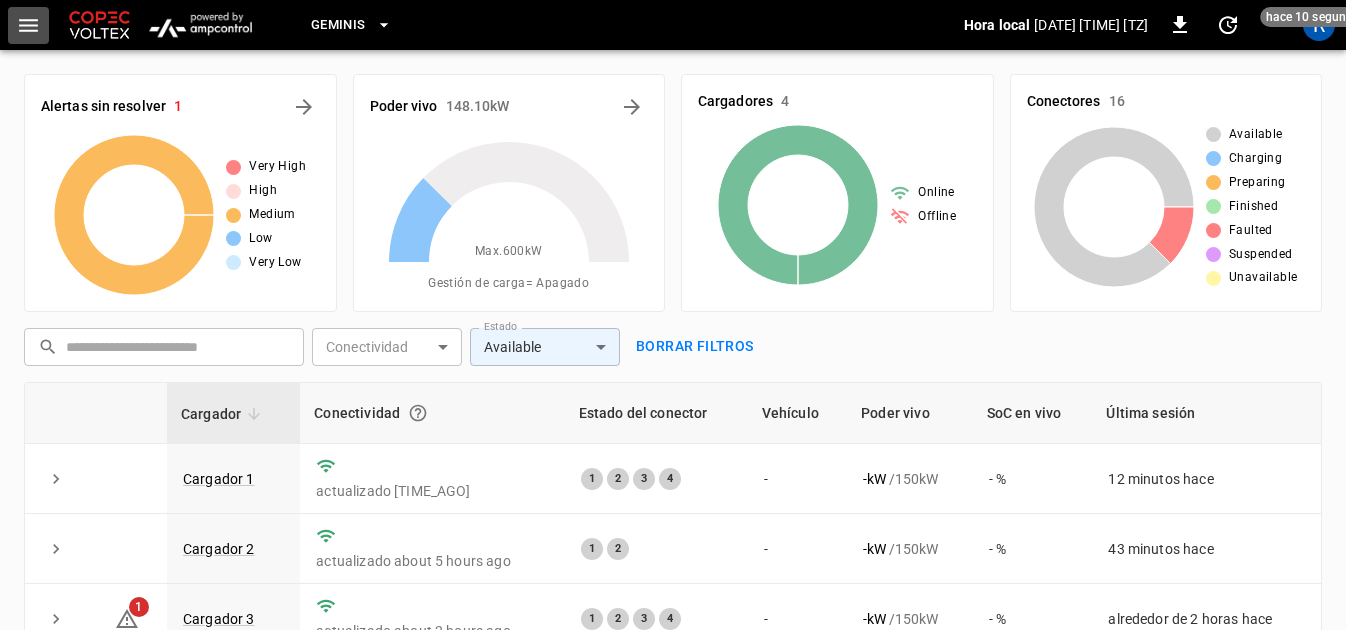 click 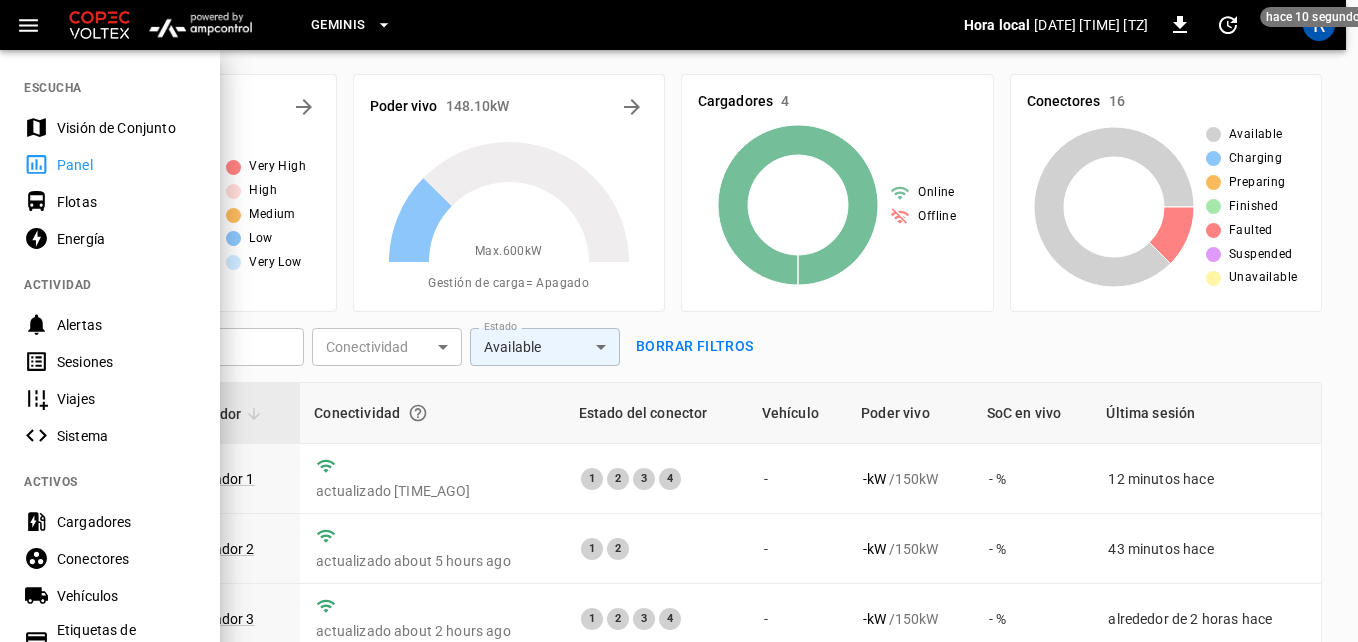 click on "Sesiones" at bounding box center (126, 362) 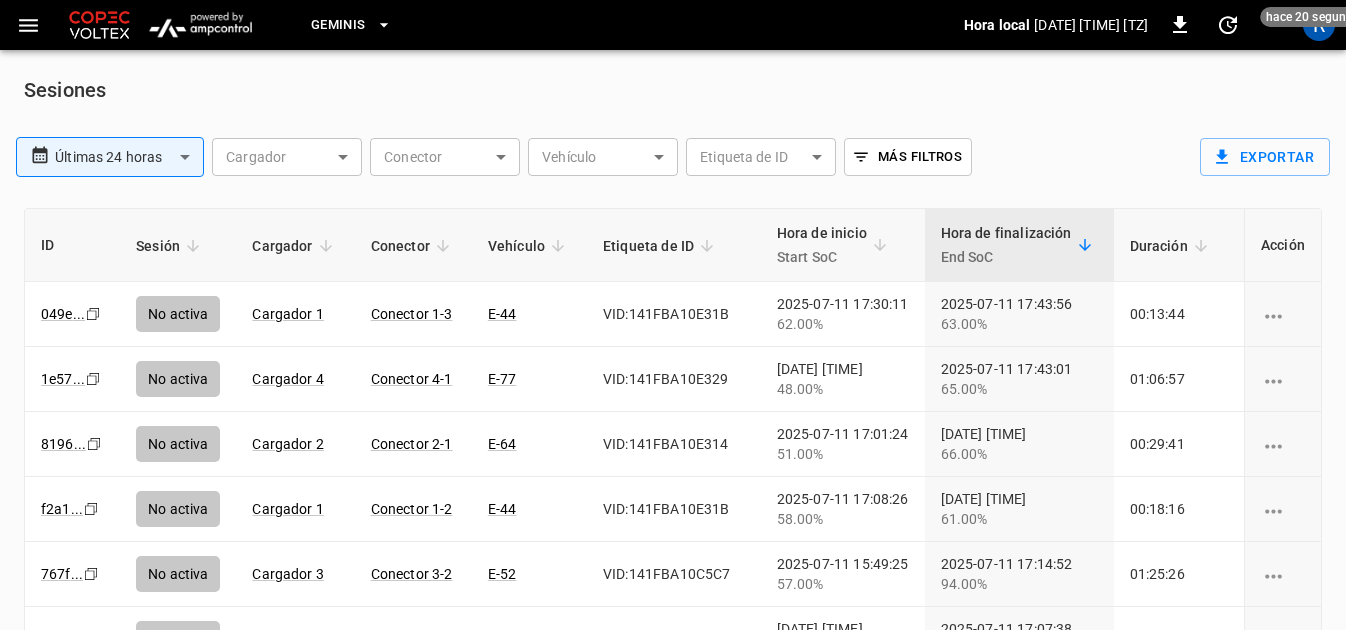 click 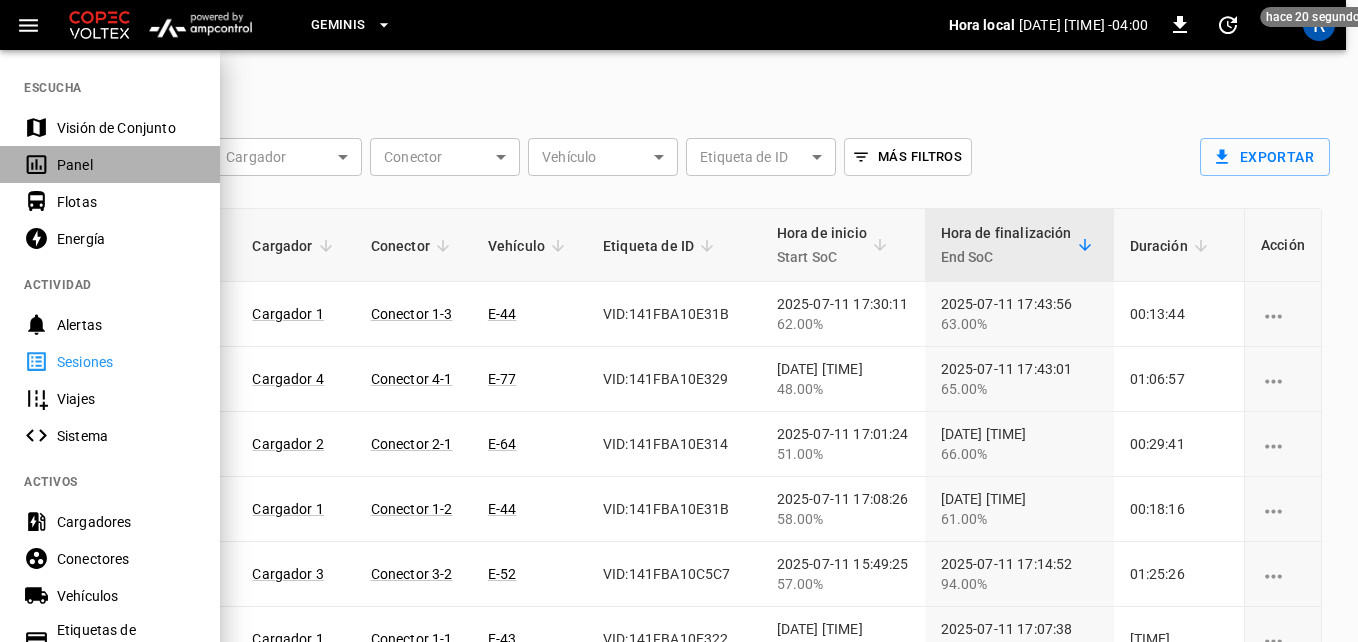 click on "Panel" at bounding box center (126, 165) 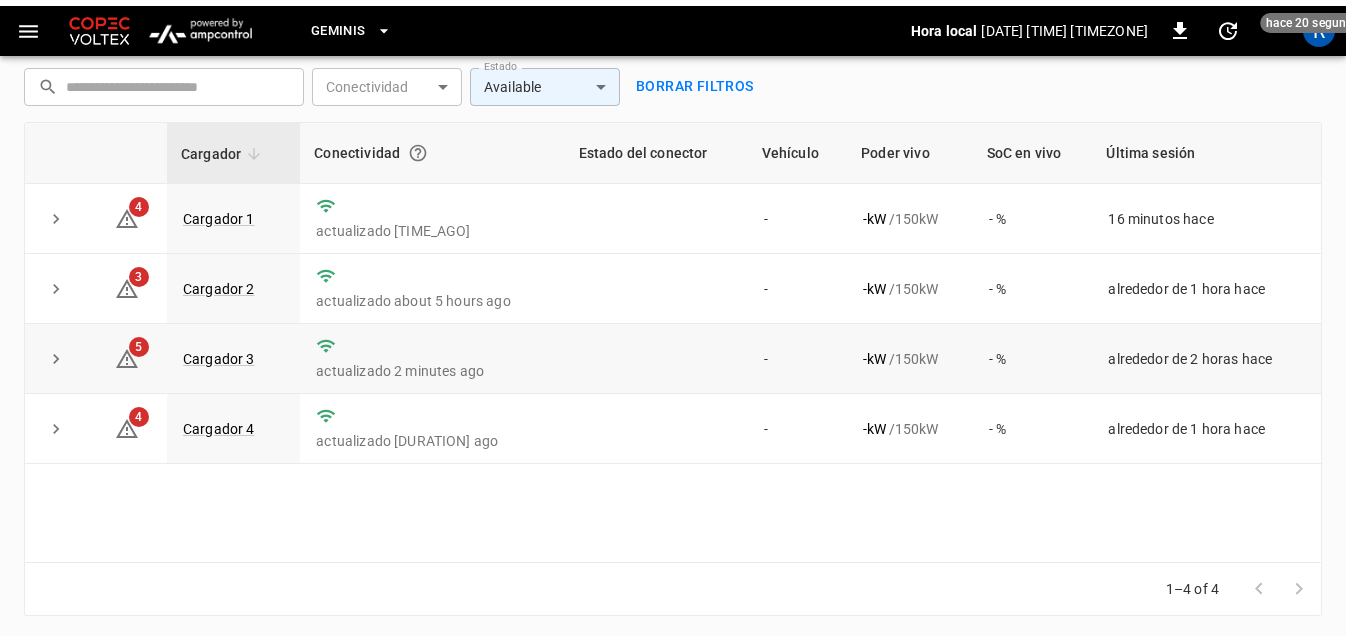 scroll, scrollTop: 166, scrollLeft: 0, axis: vertical 